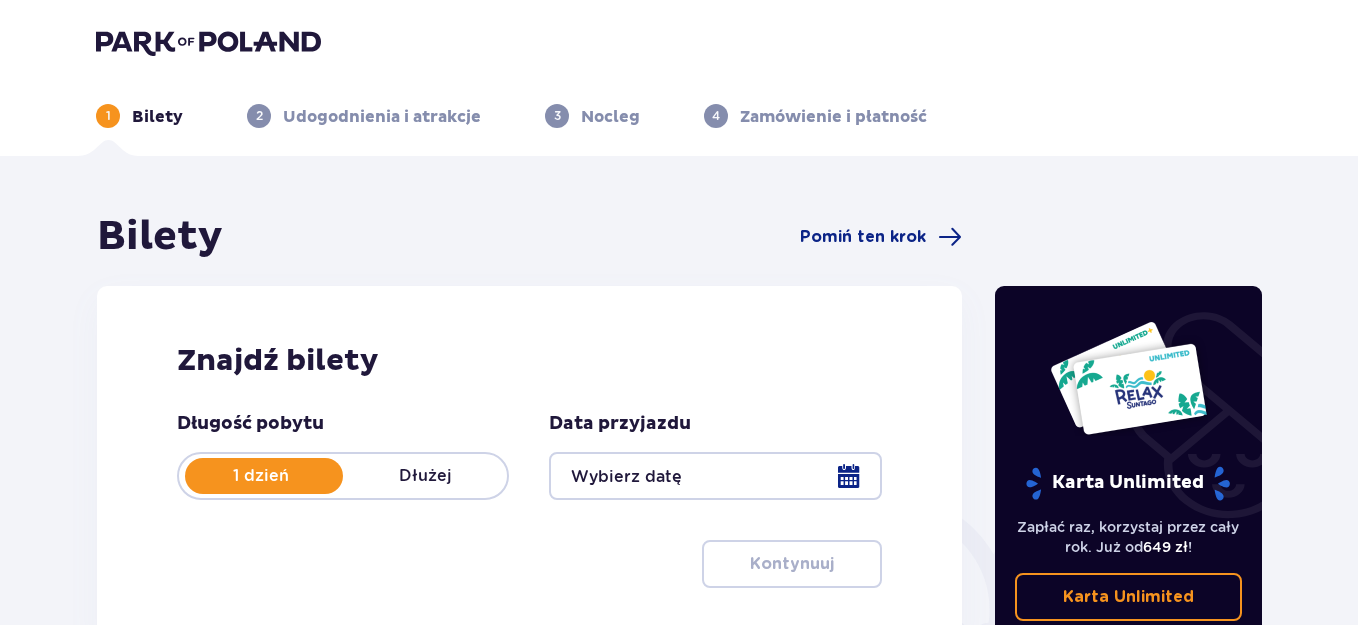 scroll, scrollTop: 100, scrollLeft: 0, axis: vertical 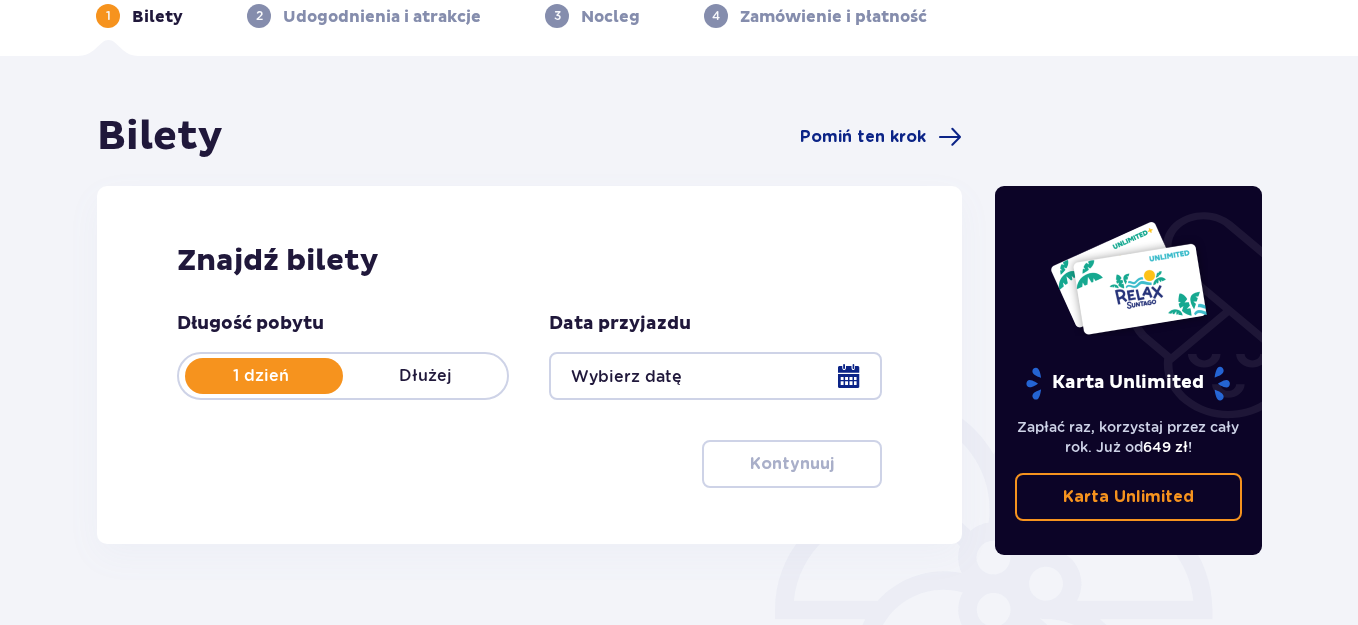 click on "Długość pobytu 1 dzień Dłużej Data przyjazdu Kontynuuj" at bounding box center [529, 400] 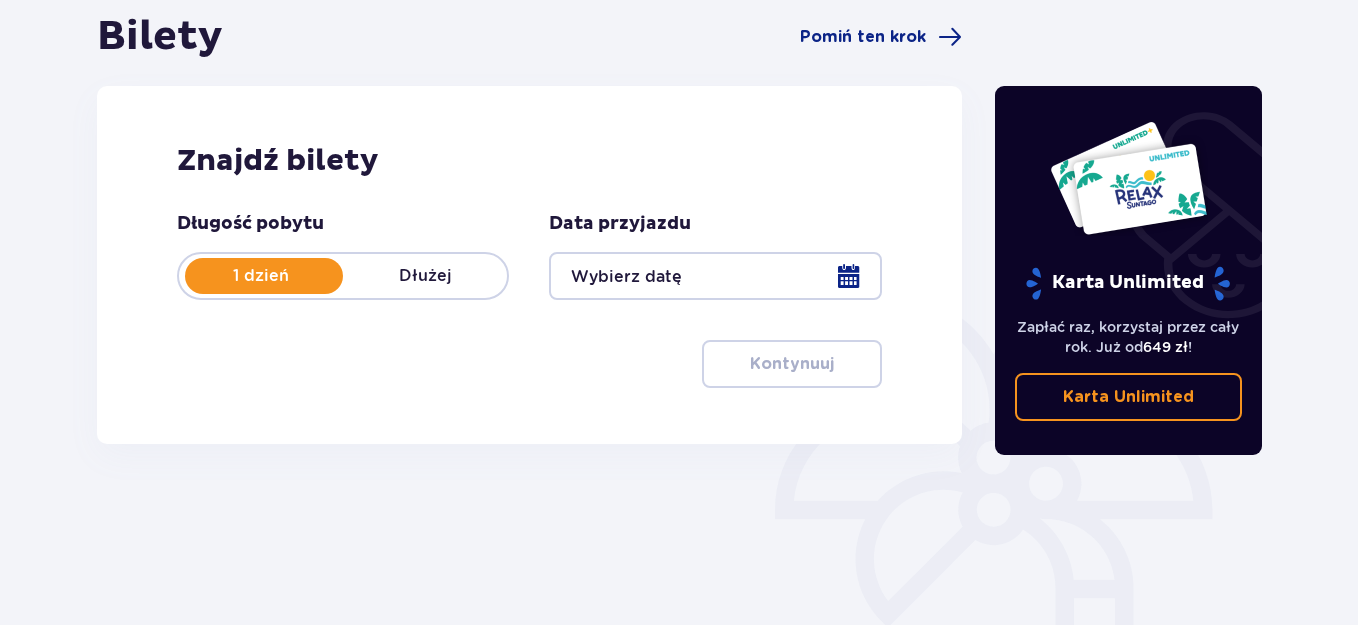 click at bounding box center (715, 276) 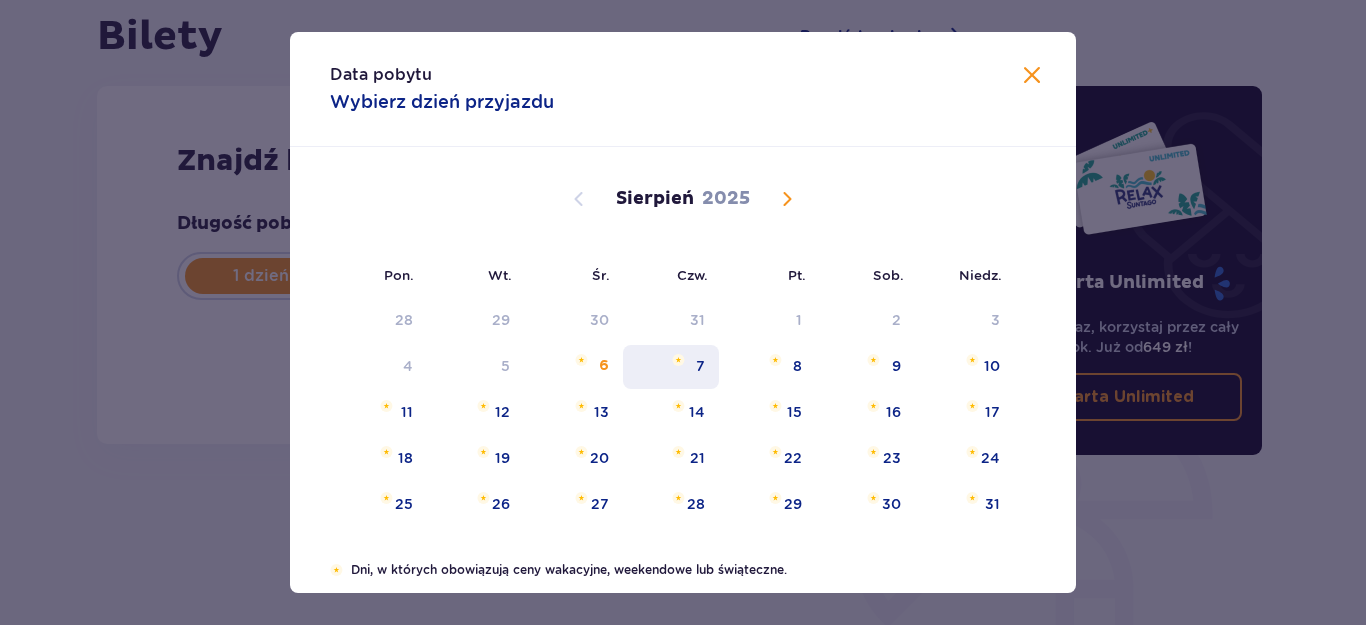 click at bounding box center (678, 360) 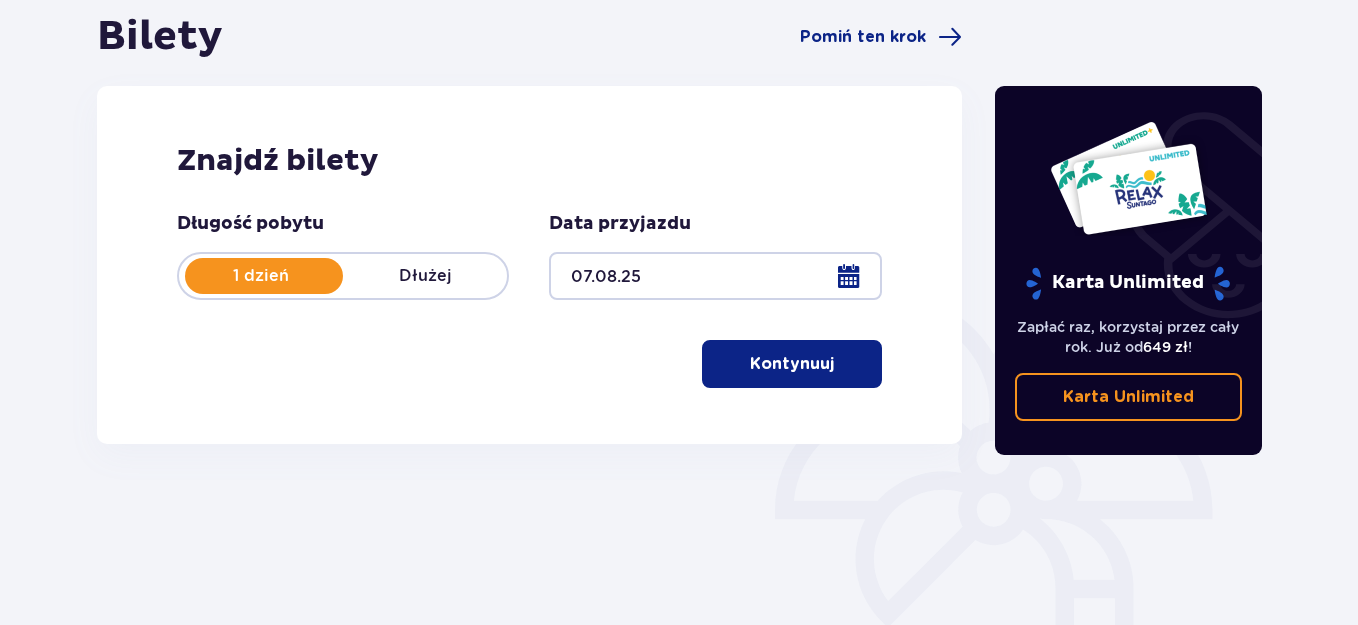 click on "Kontynuuj" at bounding box center [792, 364] 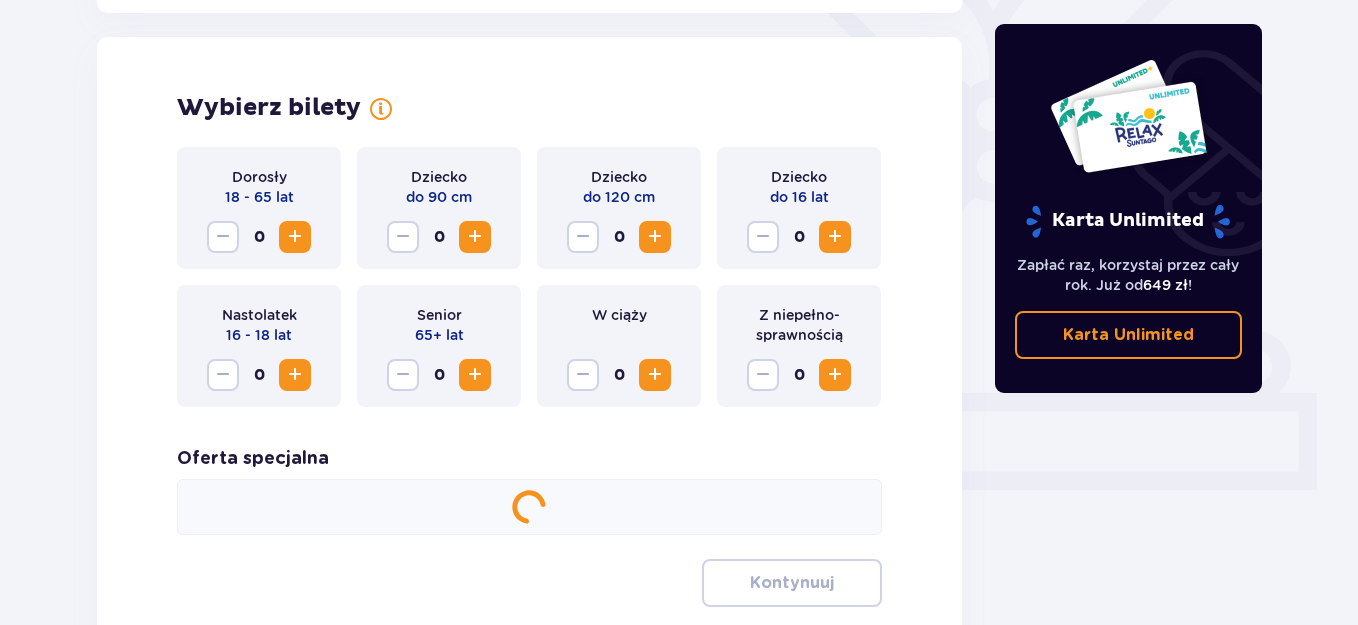scroll, scrollTop: 556, scrollLeft: 0, axis: vertical 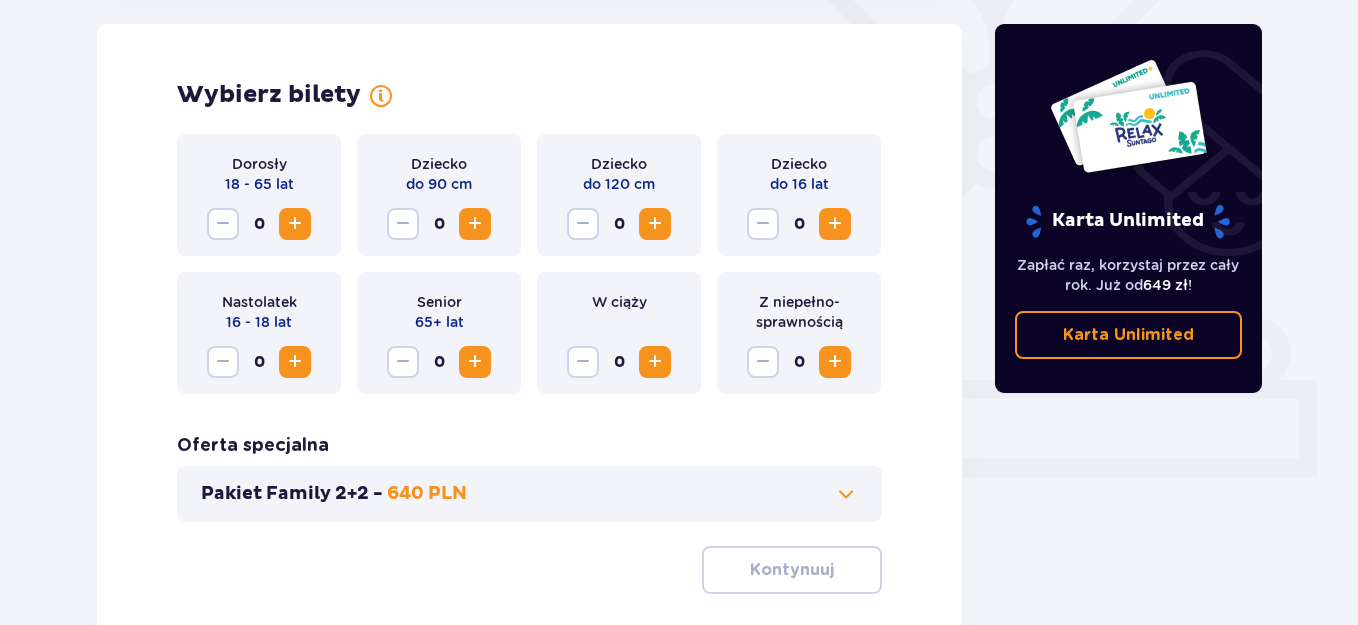 click at bounding box center [655, 224] 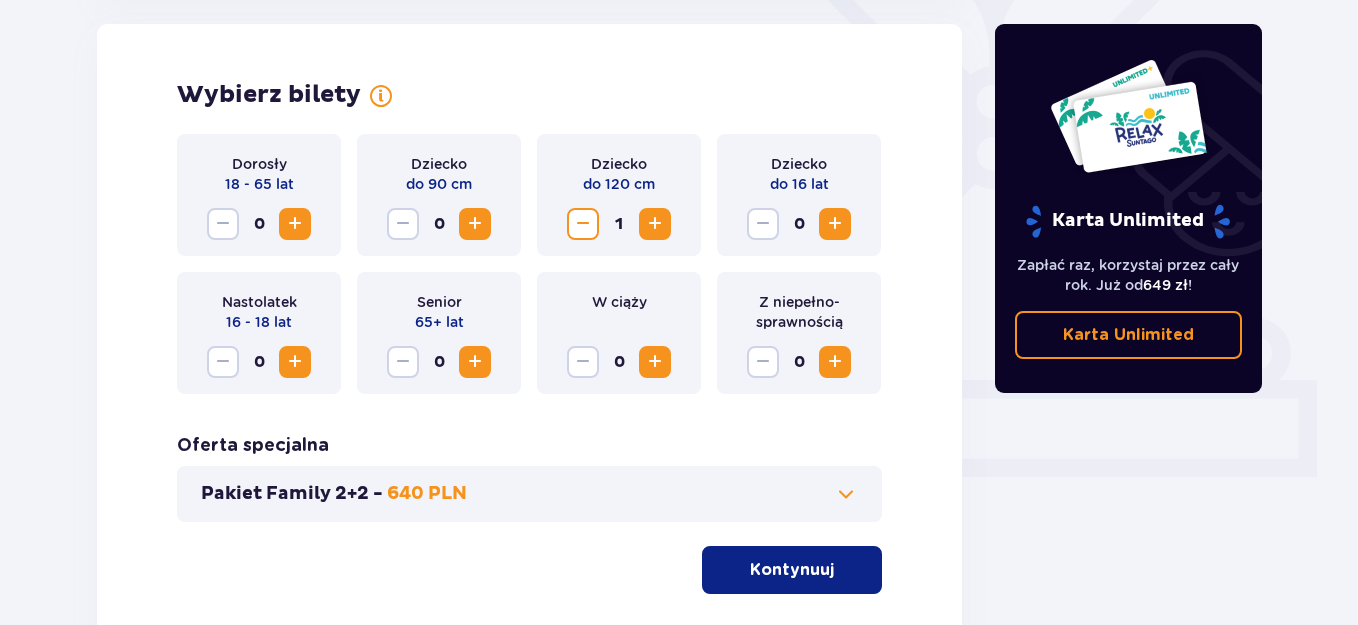 click at bounding box center (835, 224) 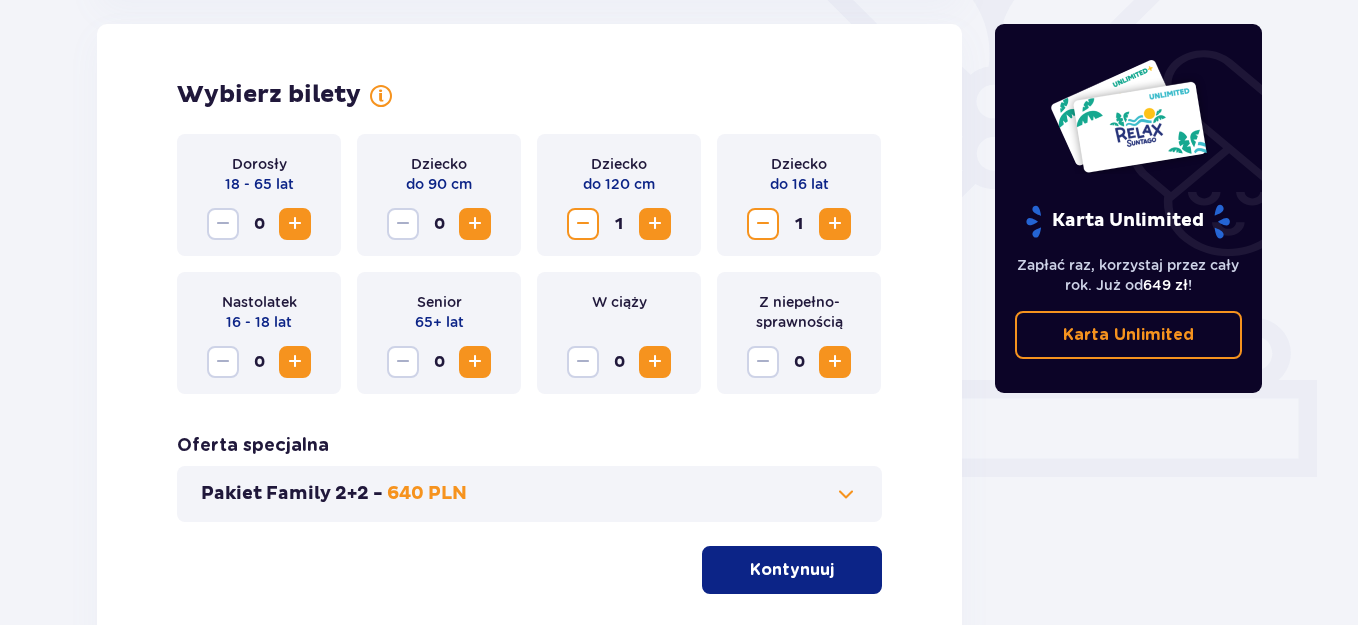 click at bounding box center (295, 224) 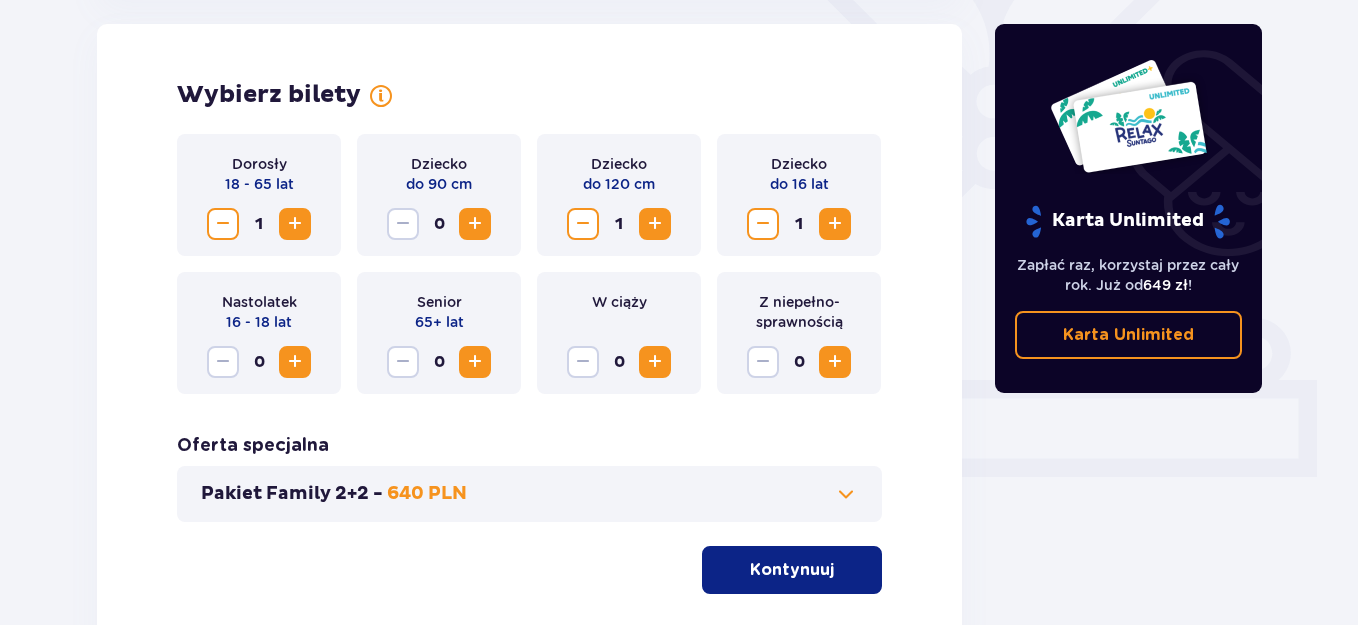 click at bounding box center [295, 224] 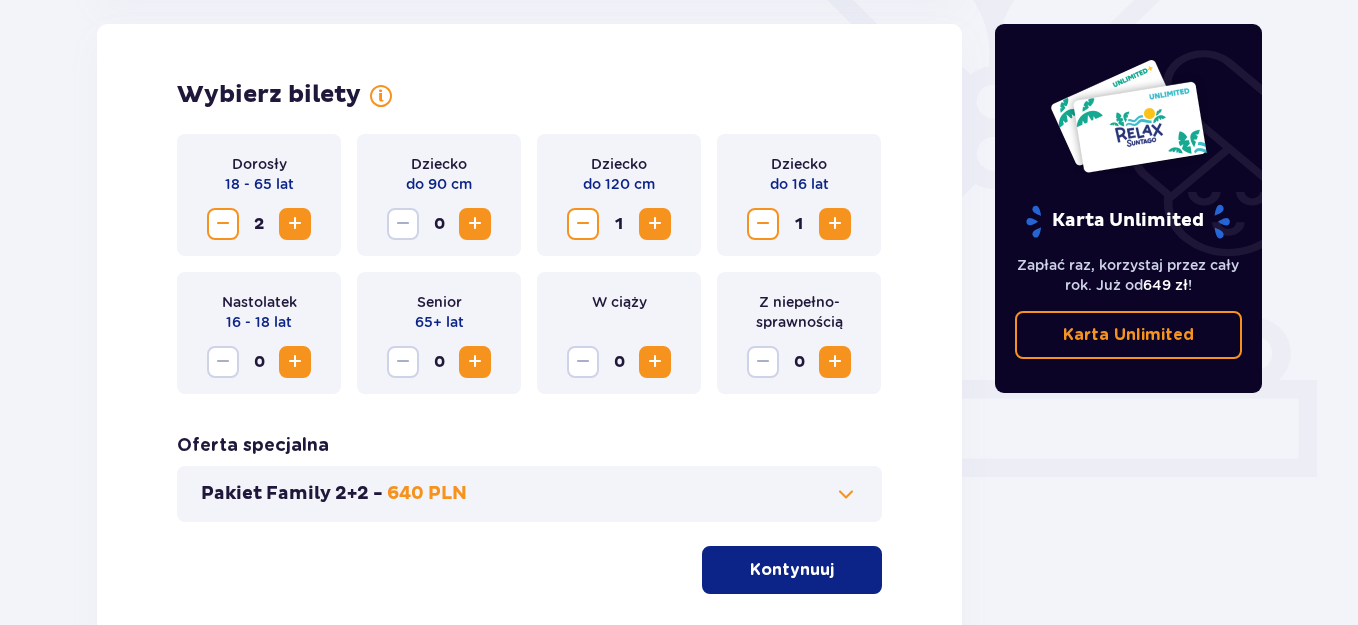 click on "Kontynuuj" at bounding box center [792, 570] 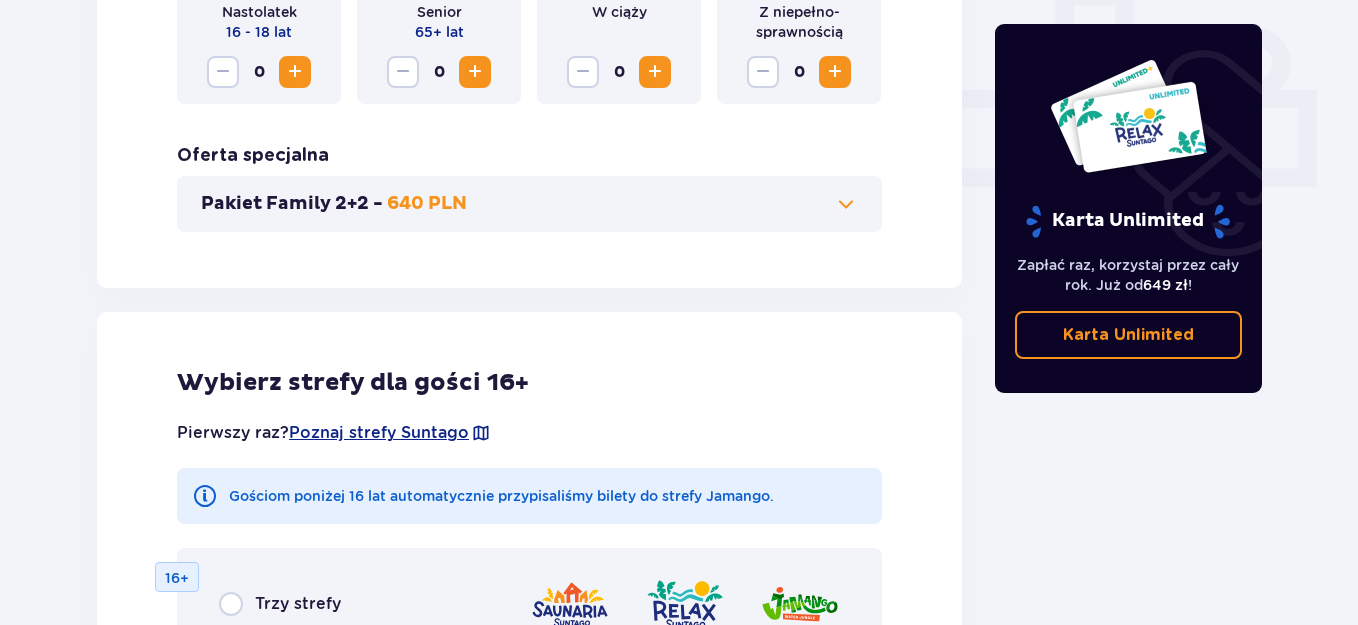 scroll, scrollTop: 900, scrollLeft: 0, axis: vertical 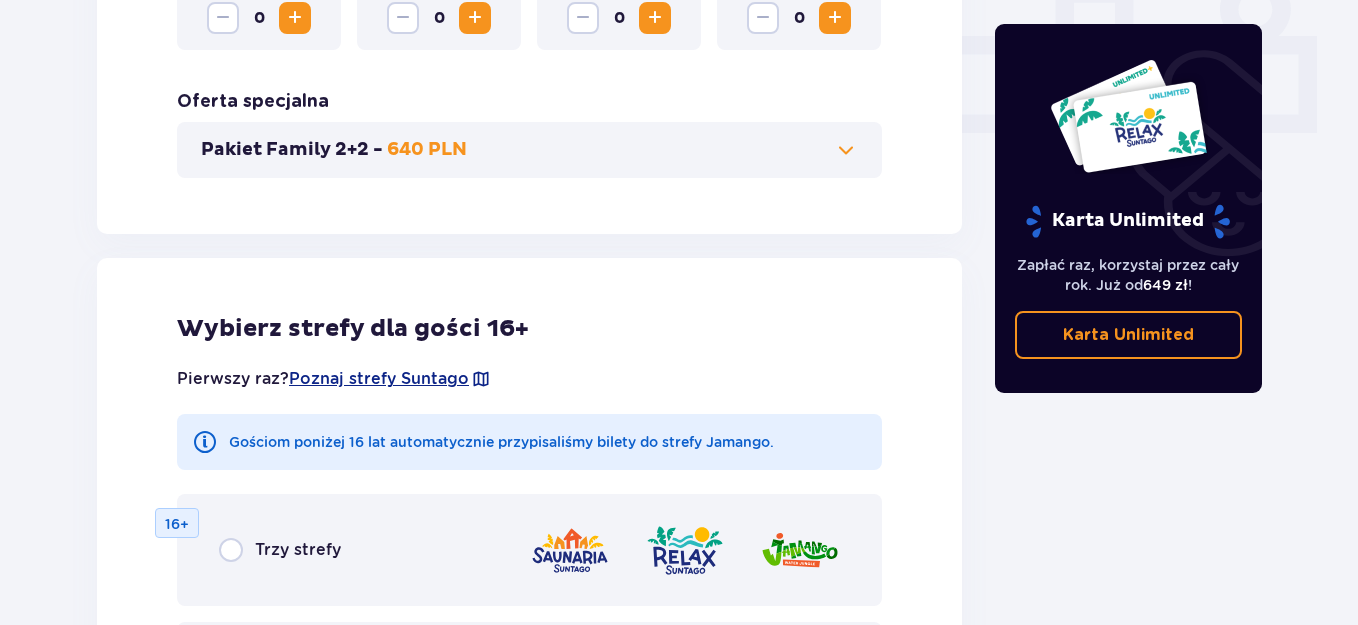 click at bounding box center (846, 150) 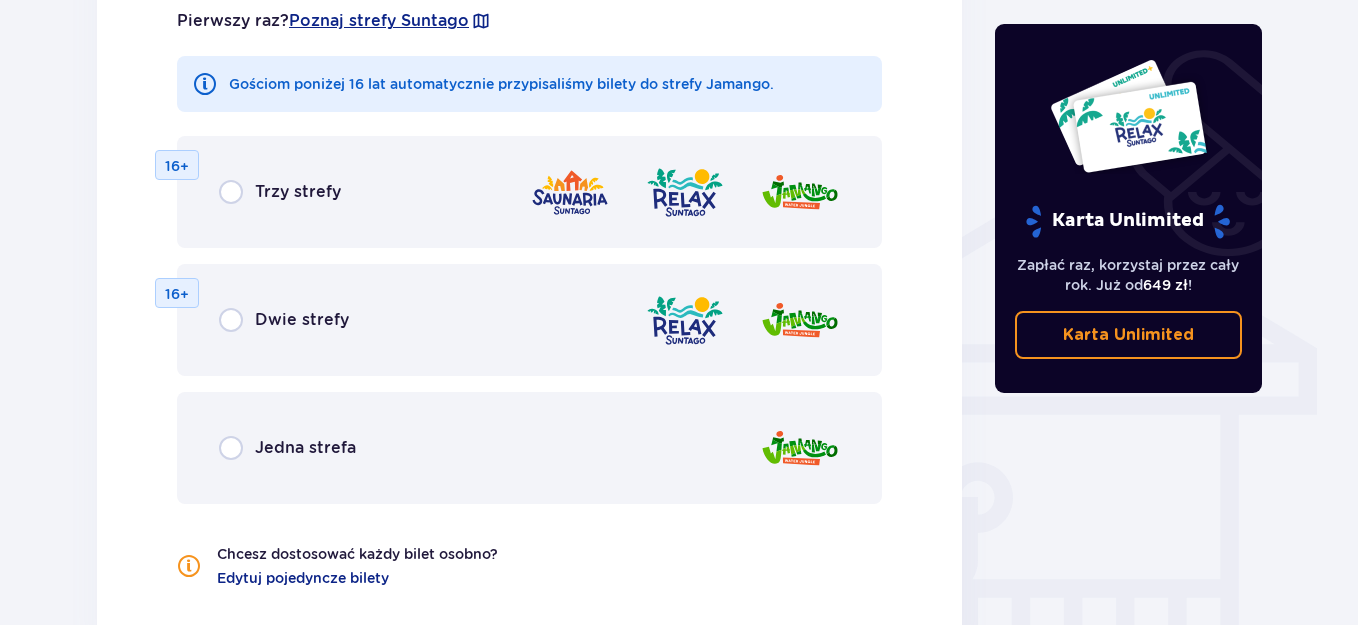scroll, scrollTop: 1456, scrollLeft: 0, axis: vertical 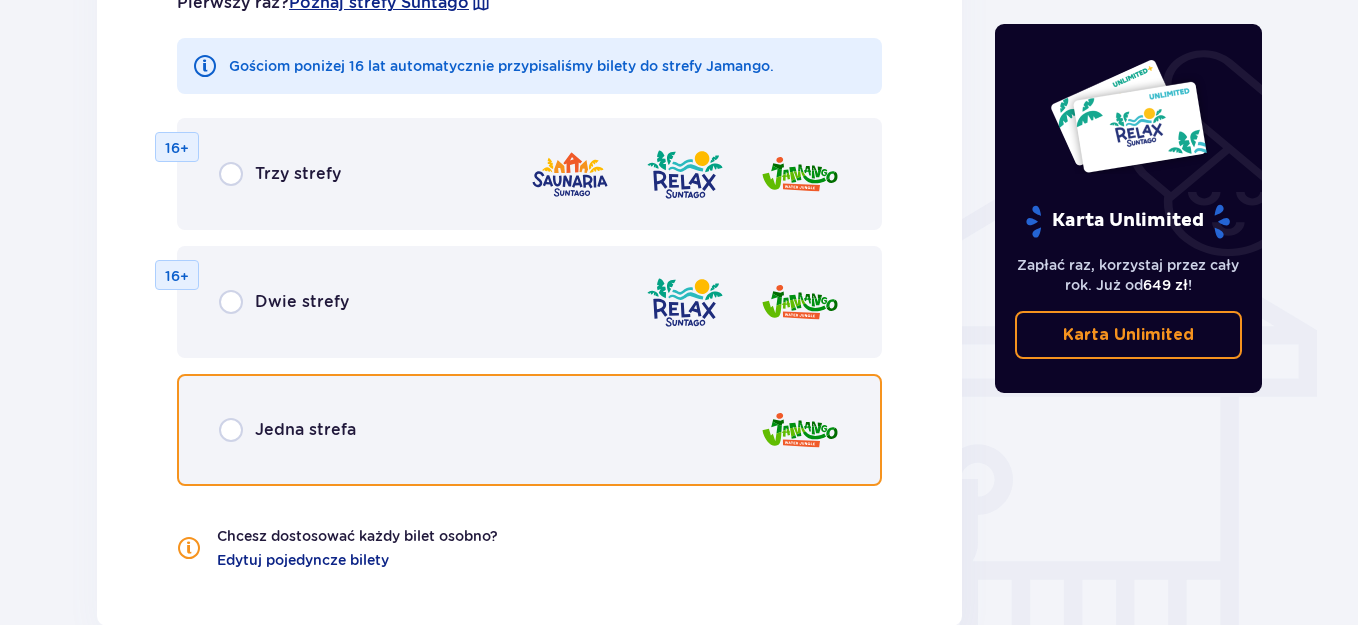 click at bounding box center (231, 430) 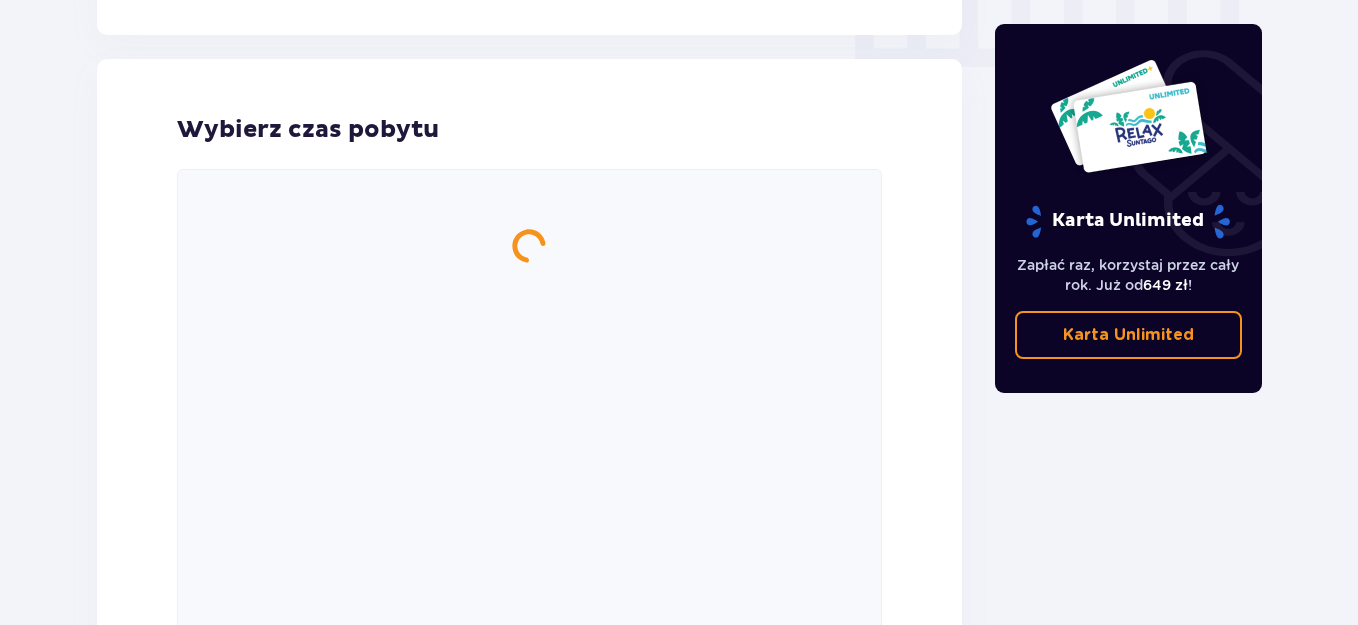 scroll, scrollTop: 2058, scrollLeft: 0, axis: vertical 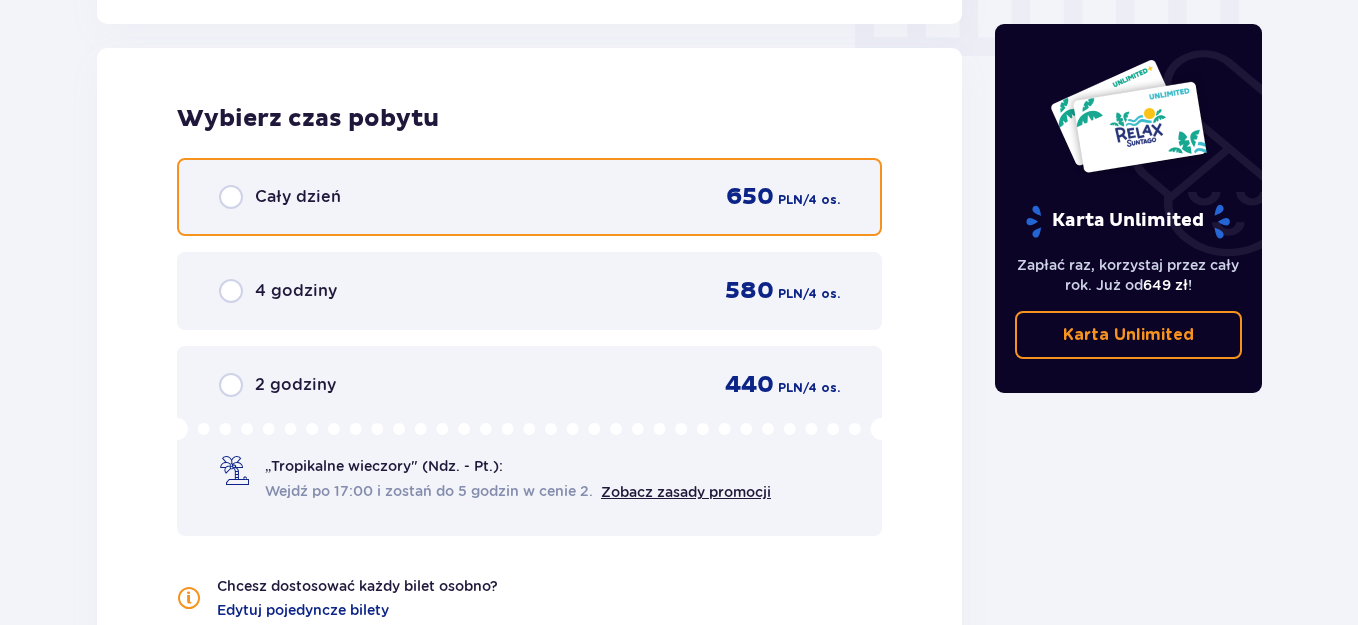 click at bounding box center [231, 197] 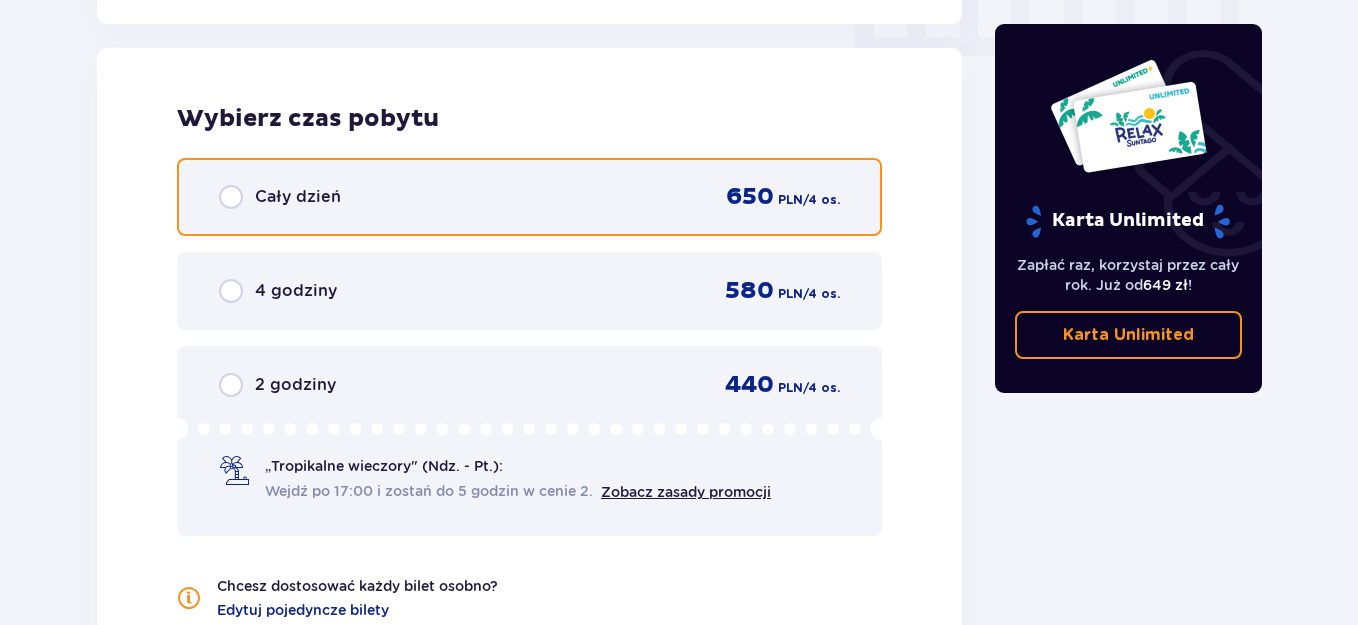 radio on "true" 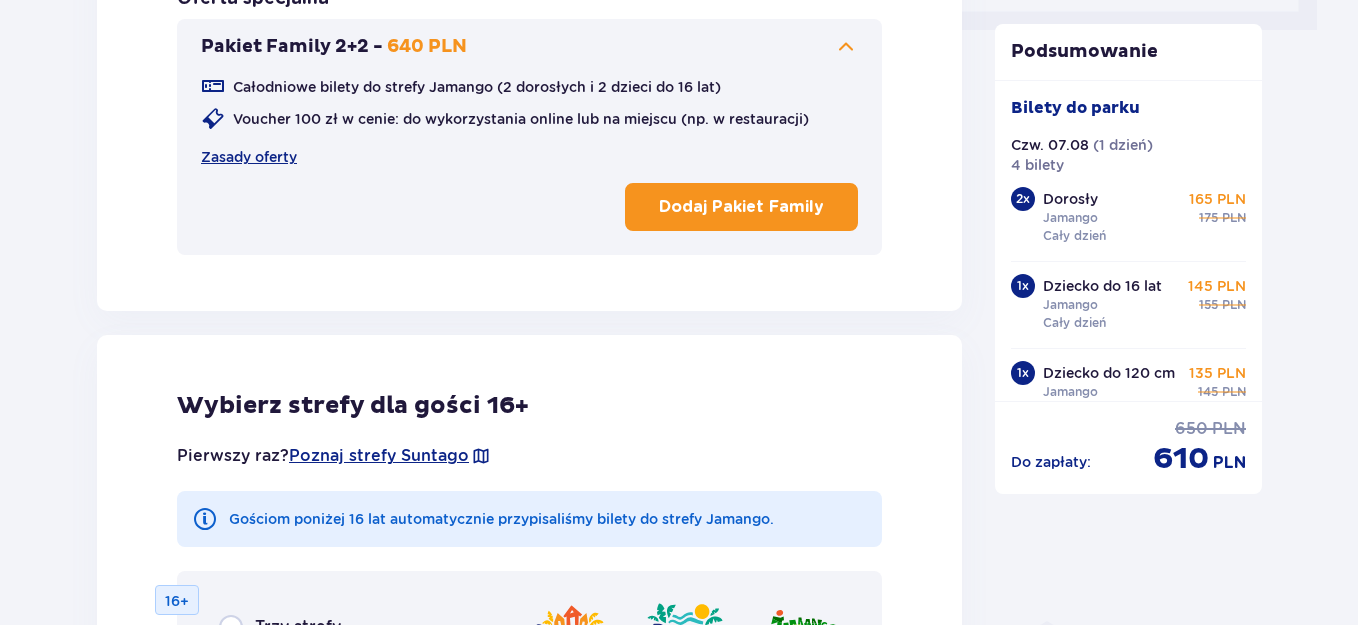 scroll, scrollTop: 913, scrollLeft: 0, axis: vertical 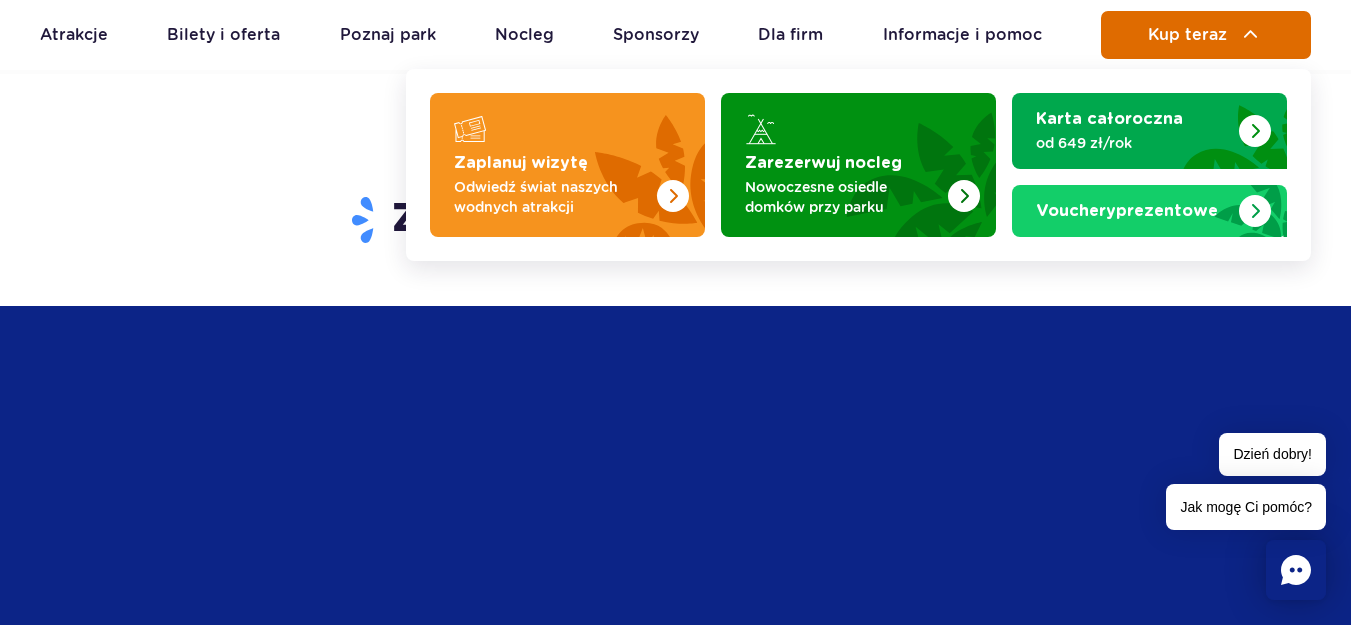 click on "Kup teraz" at bounding box center (1187, 35) 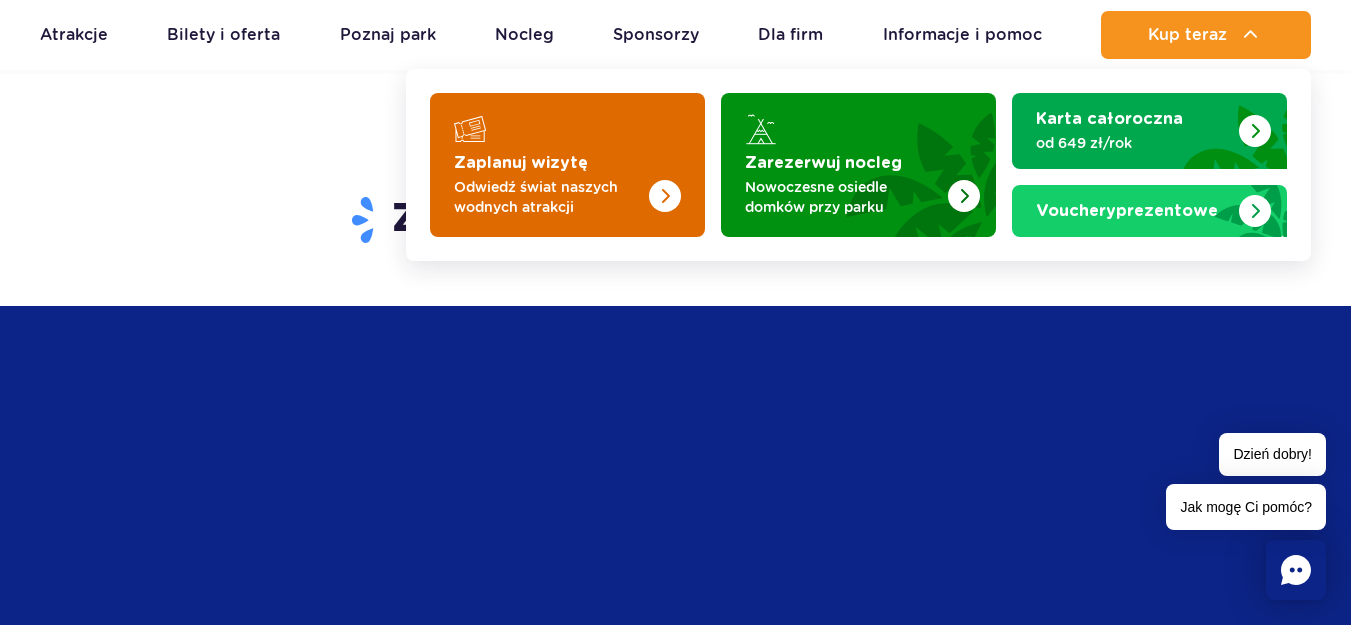 click at bounding box center (665, 196) 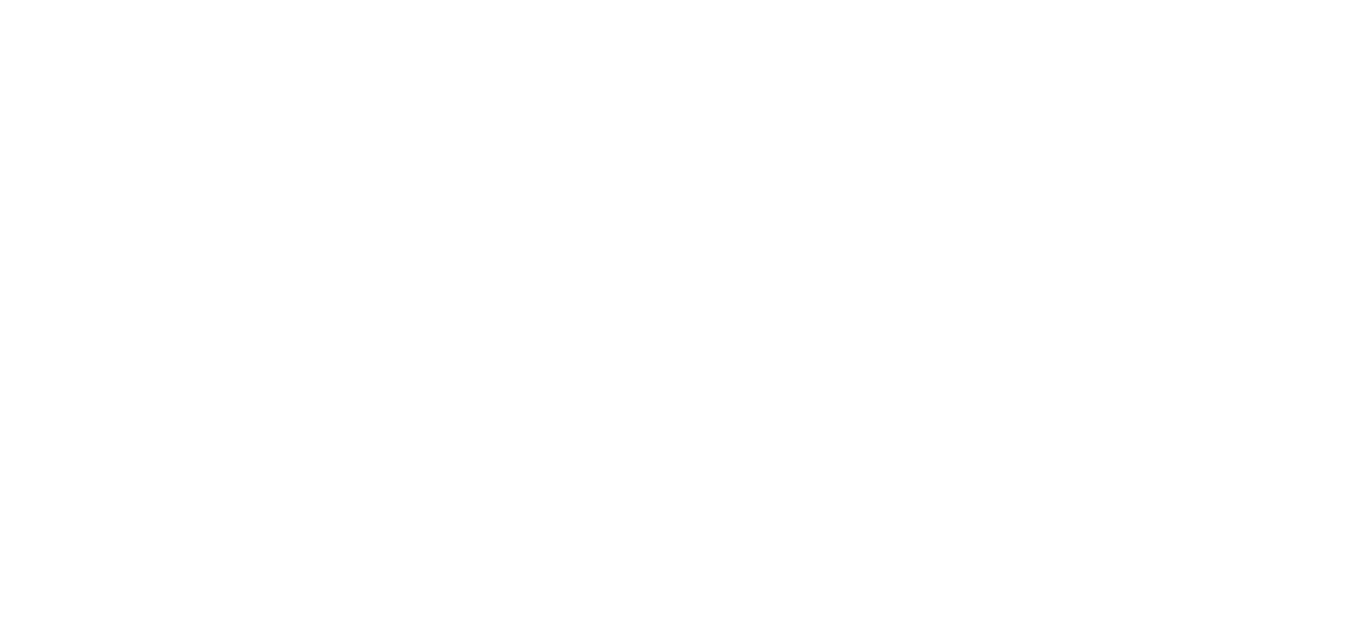 scroll, scrollTop: 0, scrollLeft: 0, axis: both 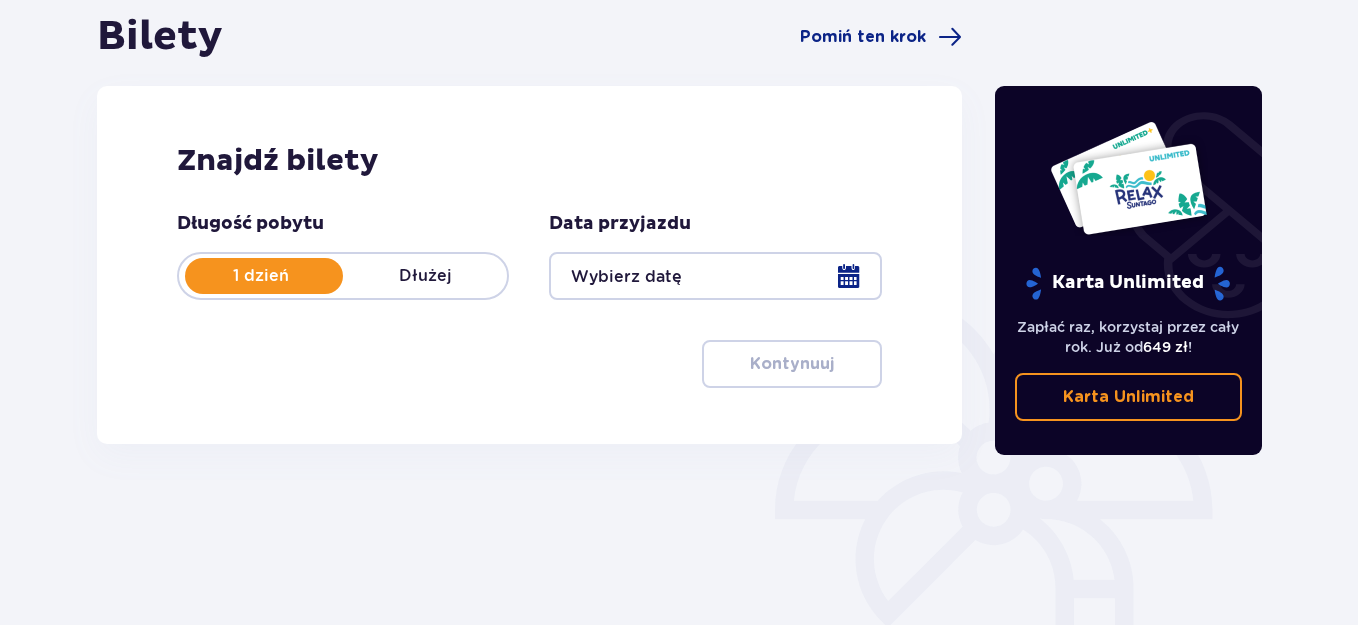 click at bounding box center (715, 276) 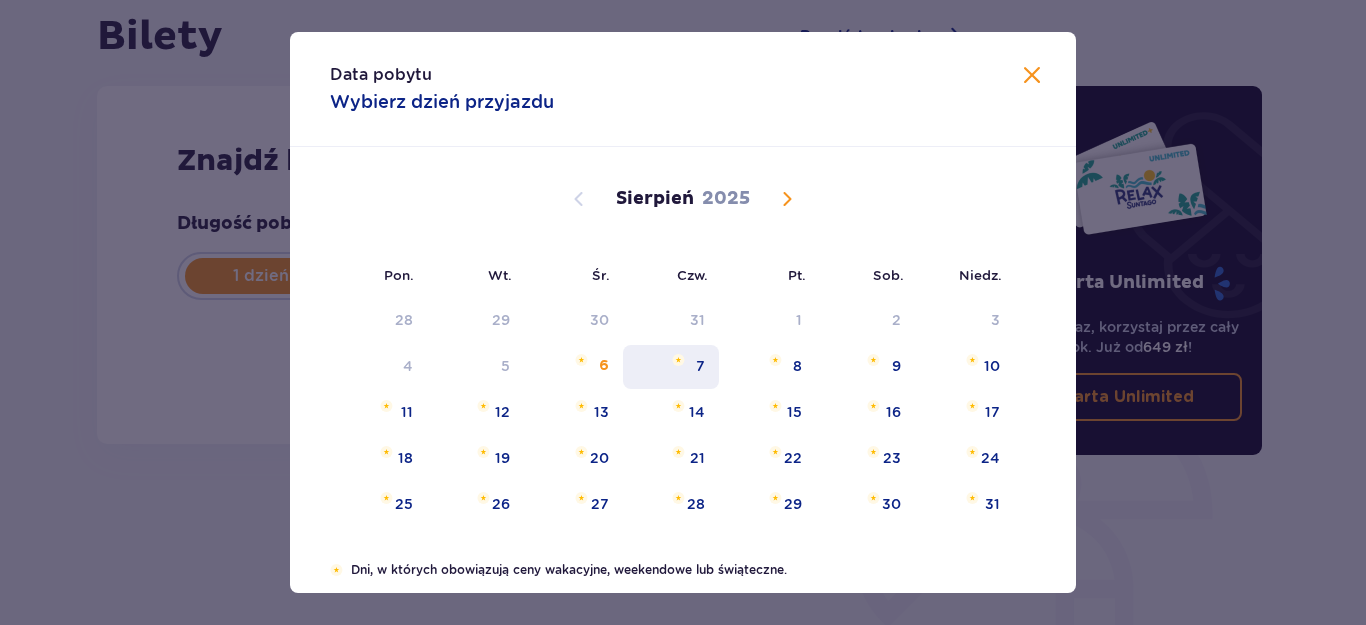 click on "7" at bounding box center (671, 367) 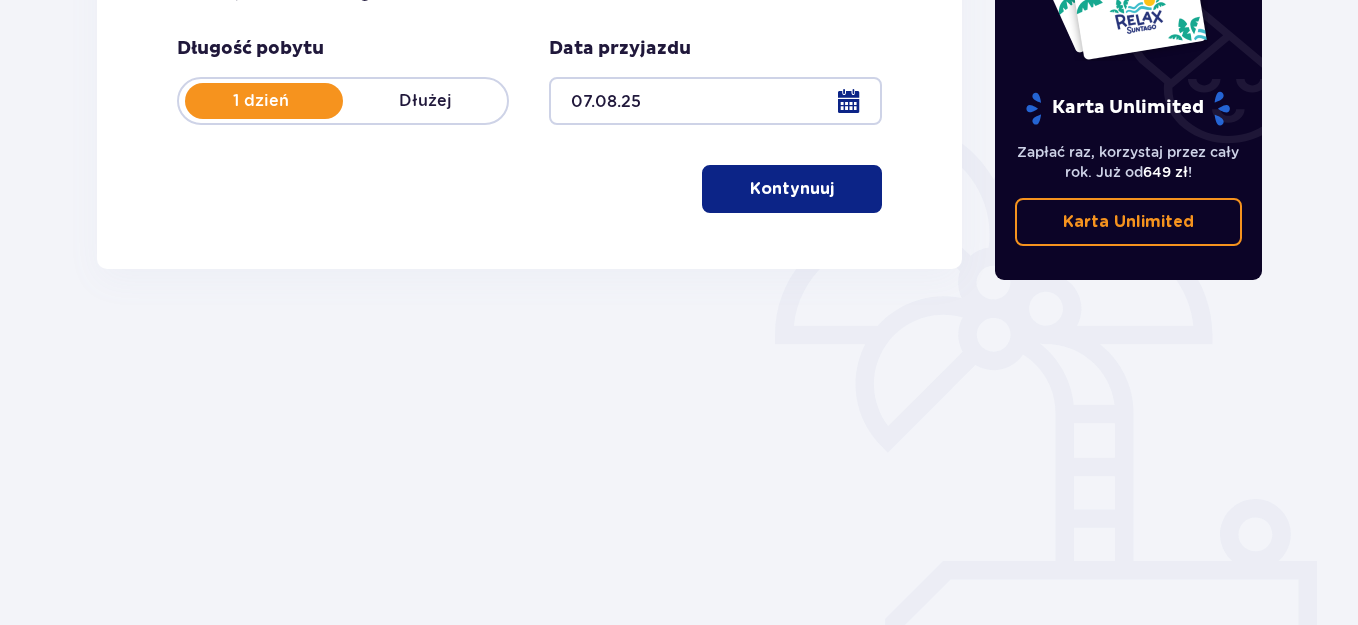 scroll, scrollTop: 394, scrollLeft: 0, axis: vertical 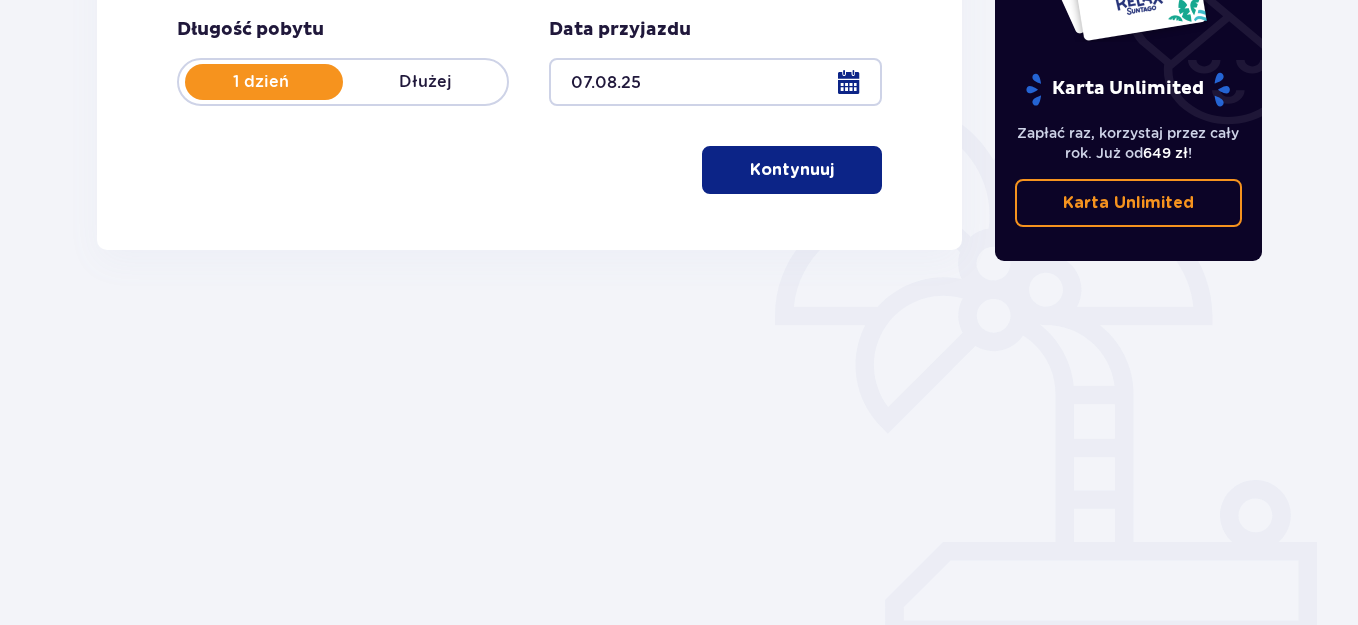 click on "Kontynuuj" at bounding box center (792, 170) 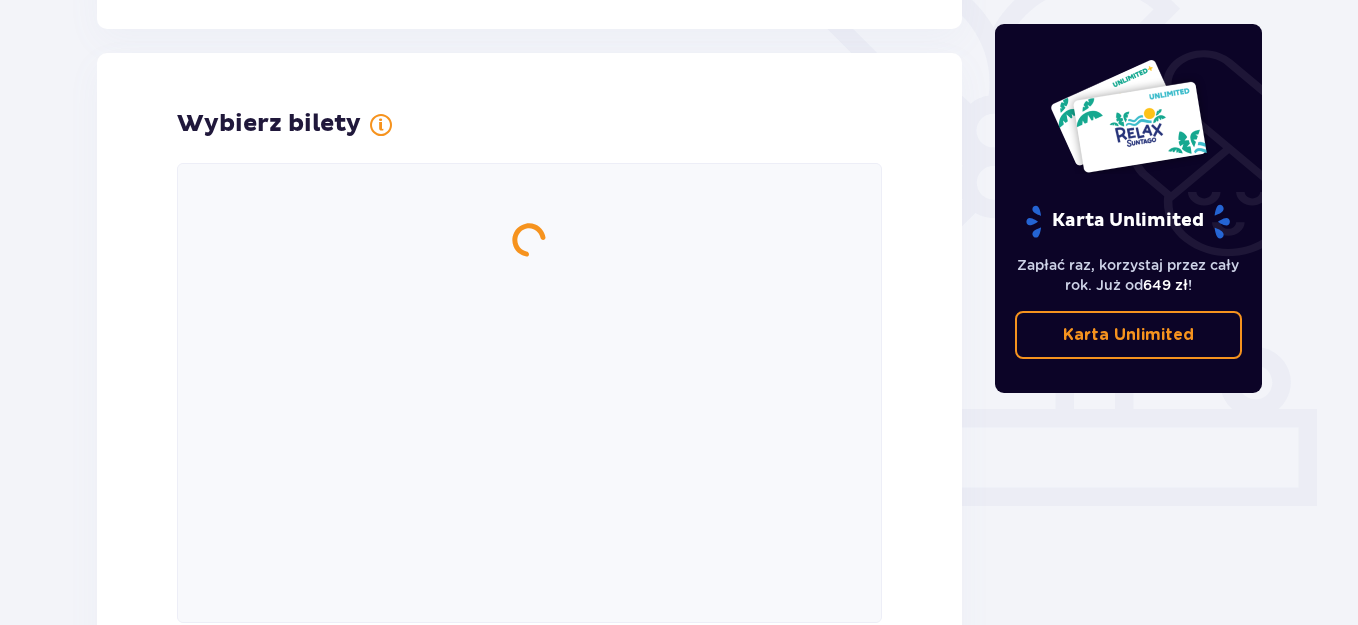 scroll, scrollTop: 556, scrollLeft: 0, axis: vertical 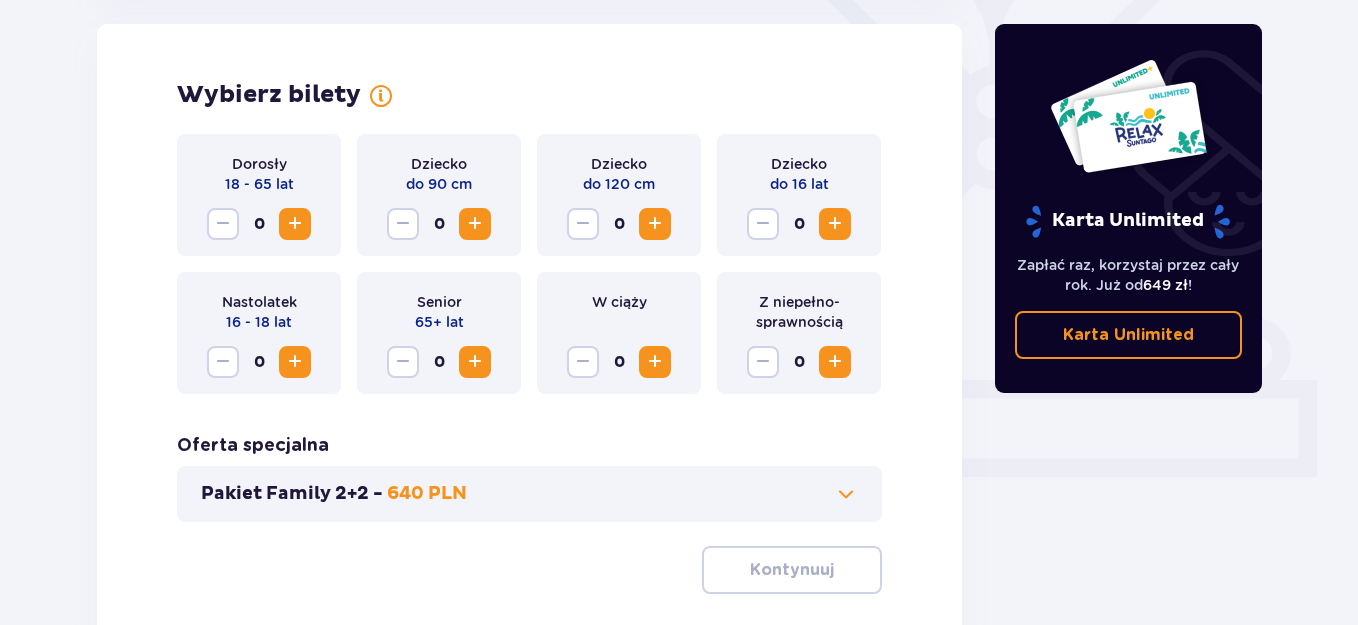 click at bounding box center (295, 224) 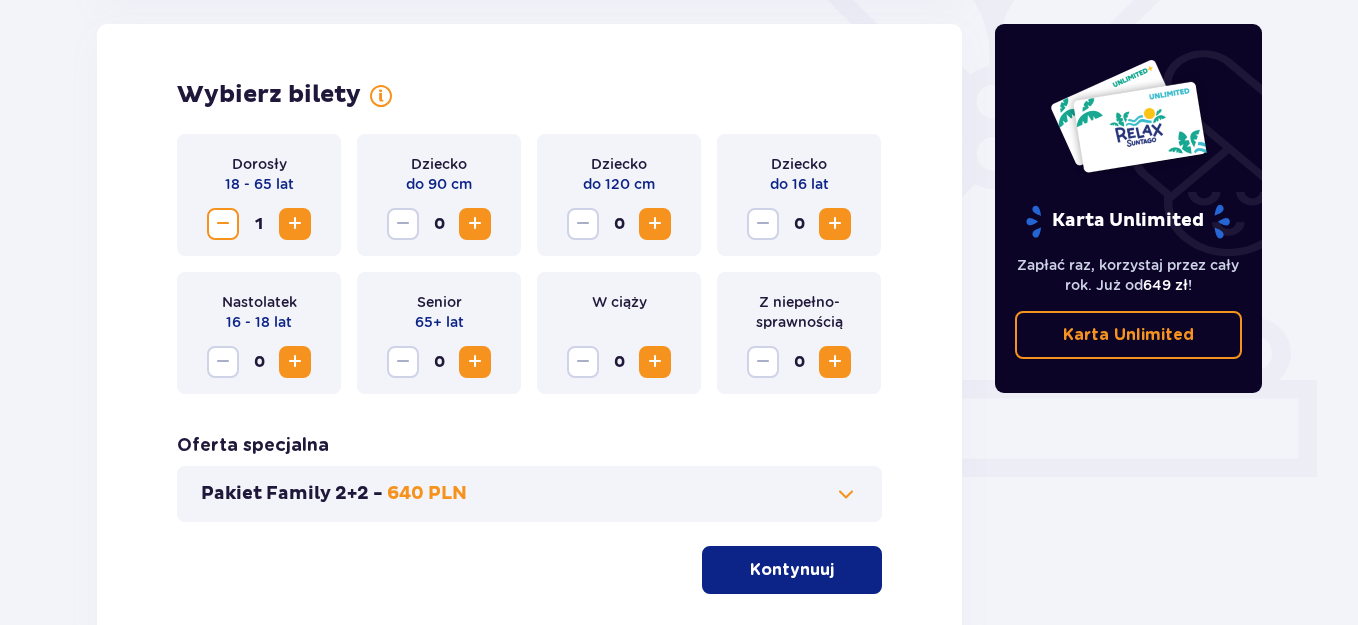 click at bounding box center [295, 224] 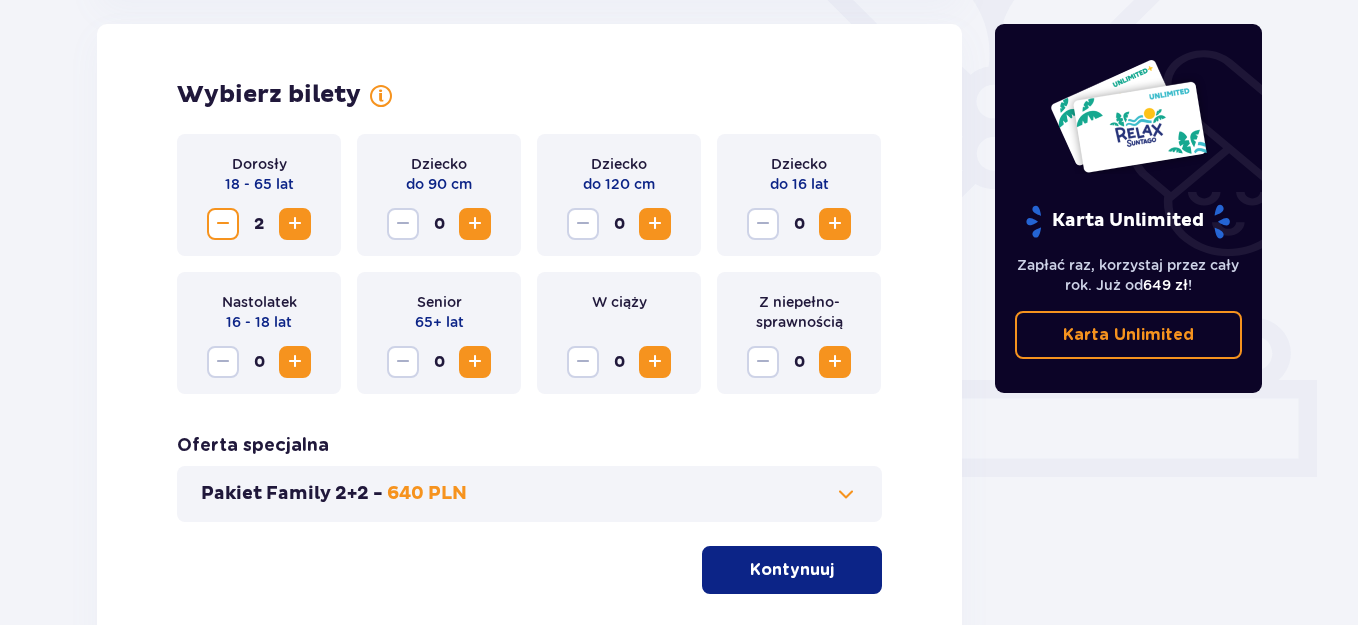 click at bounding box center (655, 224) 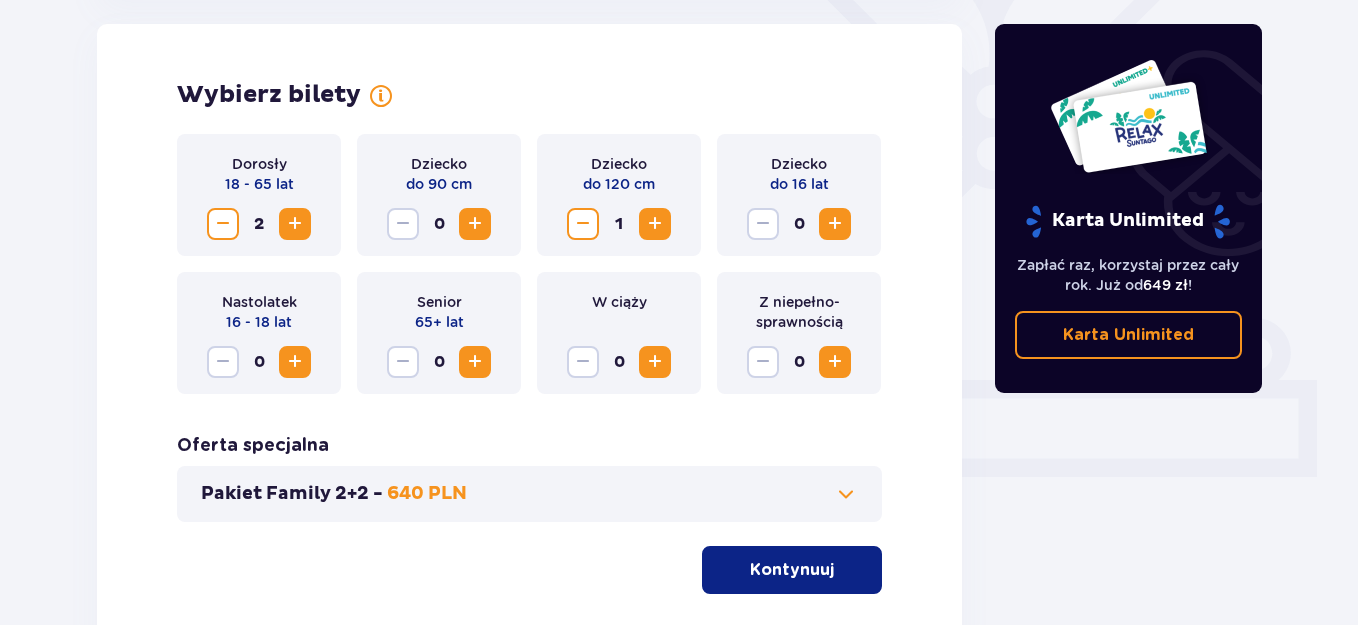click at bounding box center [835, 224] 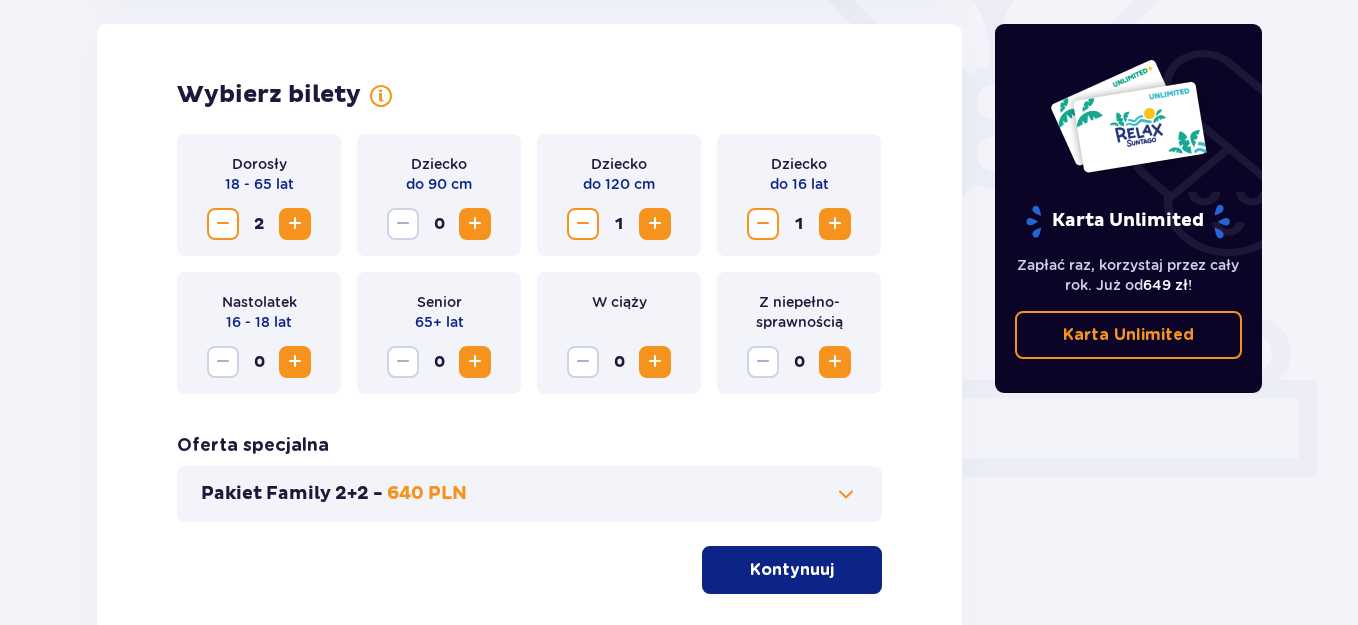 scroll, scrollTop: 656, scrollLeft: 0, axis: vertical 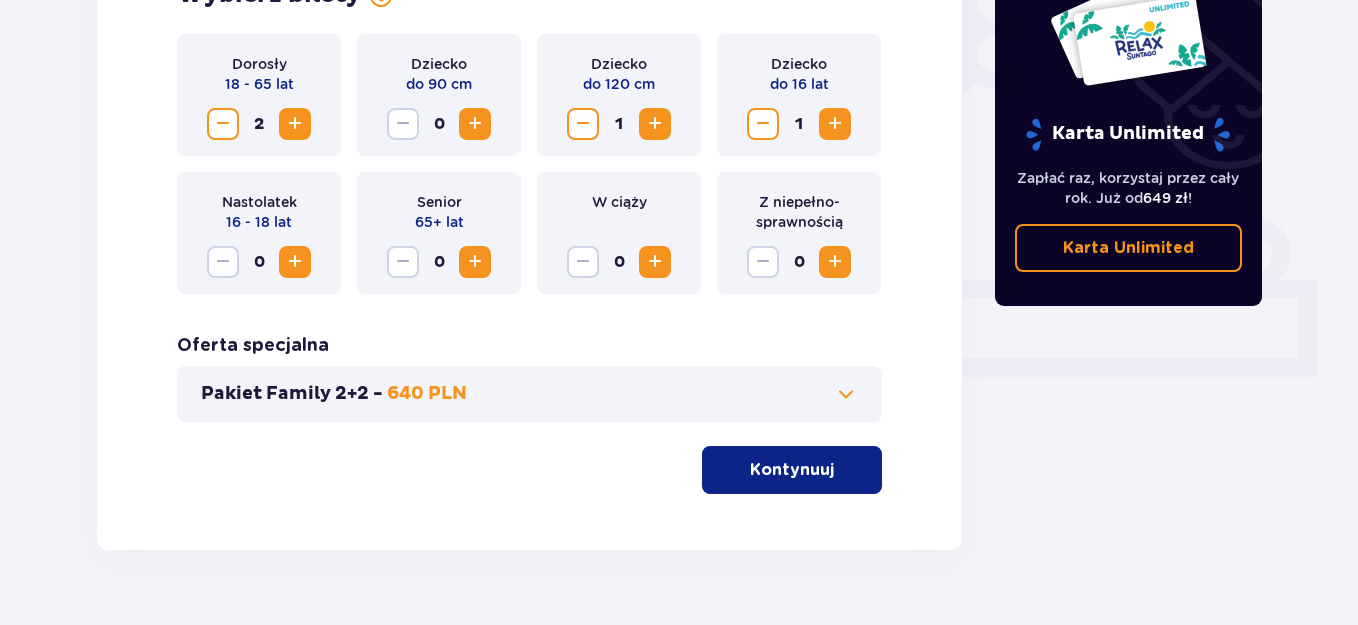 click at bounding box center [846, 394] 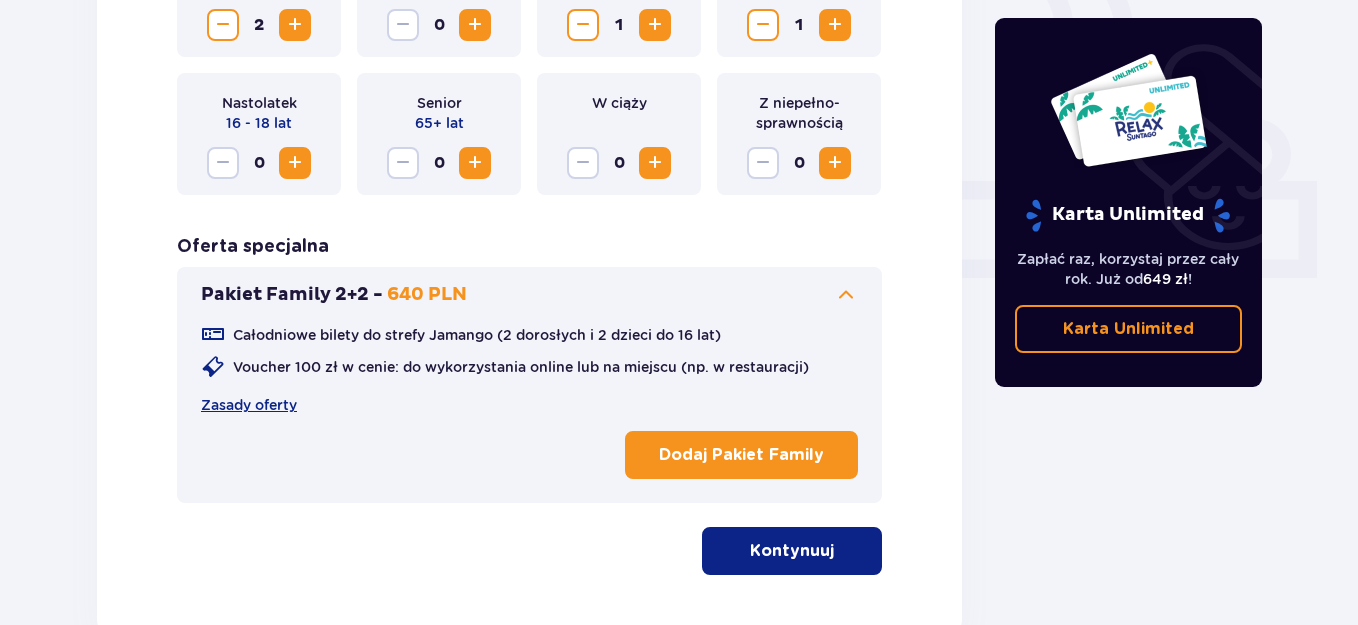 scroll, scrollTop: 756, scrollLeft: 0, axis: vertical 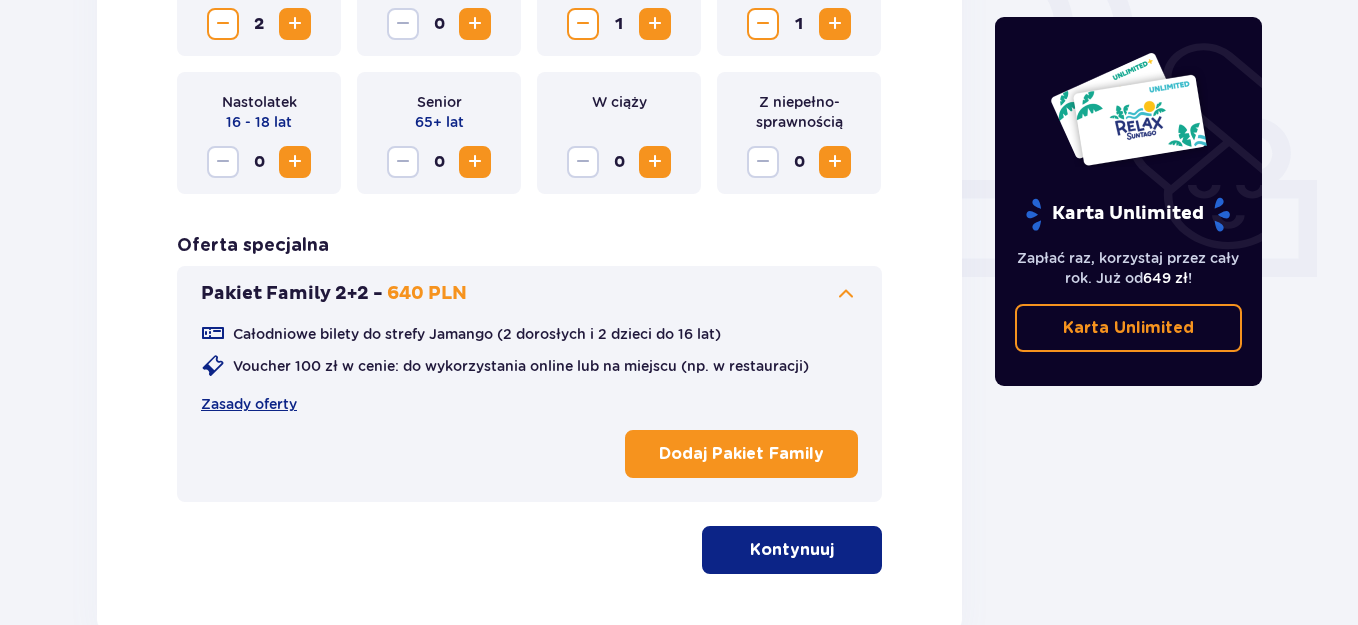 click on "Dodaj Pakiet Family" at bounding box center (741, 454) 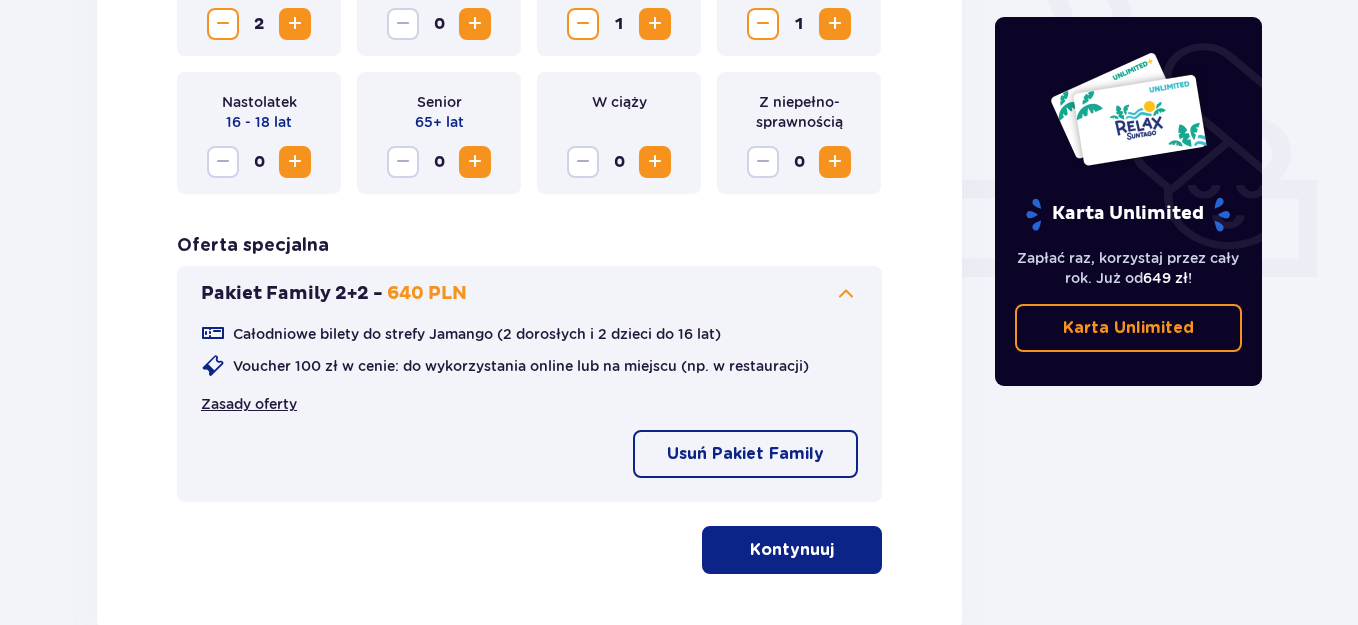 click on "Zasady oferty" at bounding box center [249, 404] 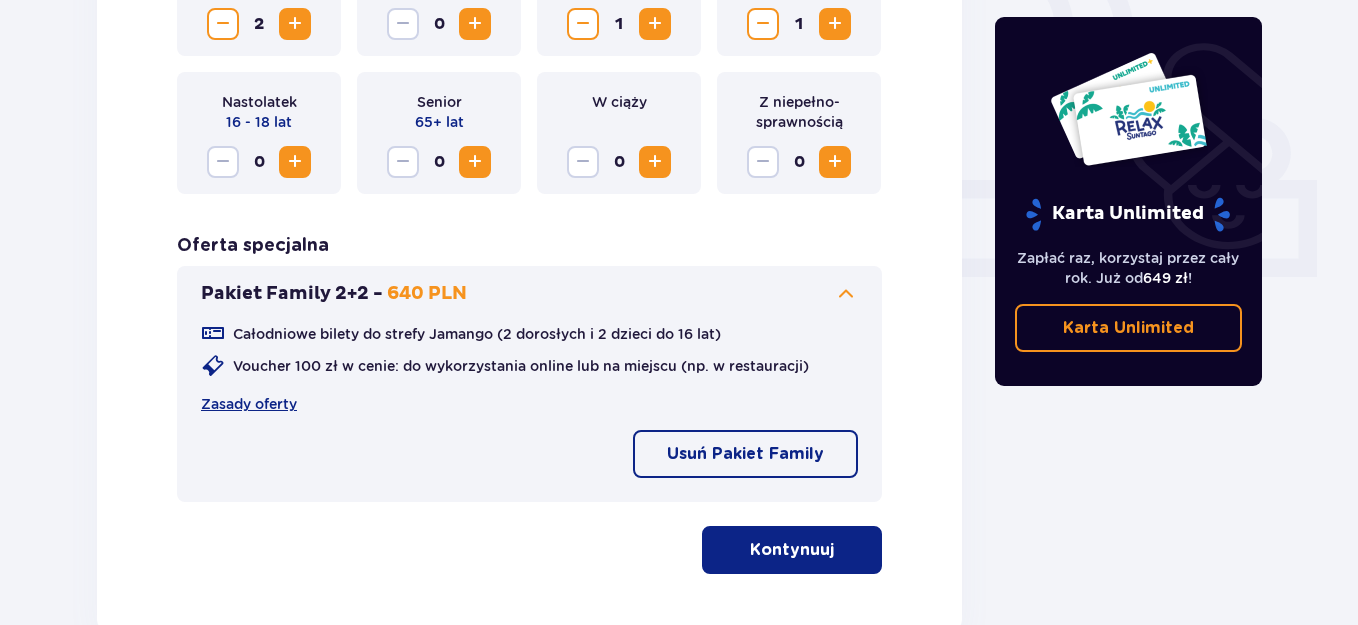 click at bounding box center [838, 550] 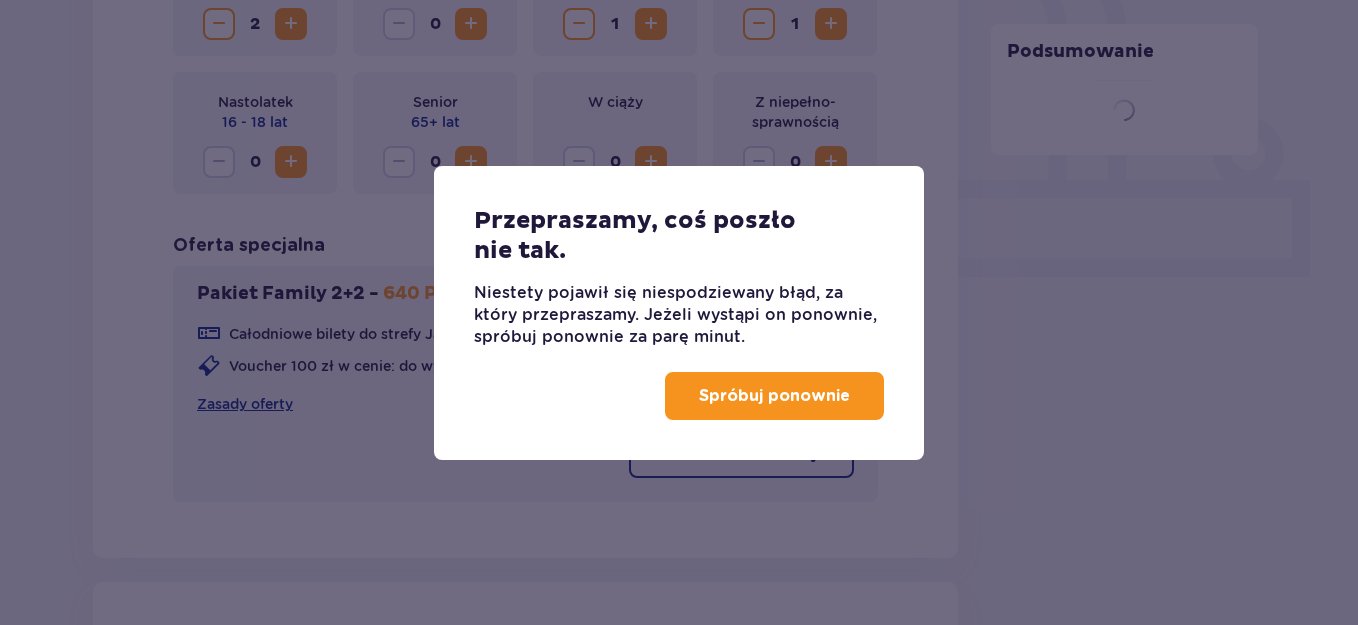 scroll, scrollTop: 1290, scrollLeft: 0, axis: vertical 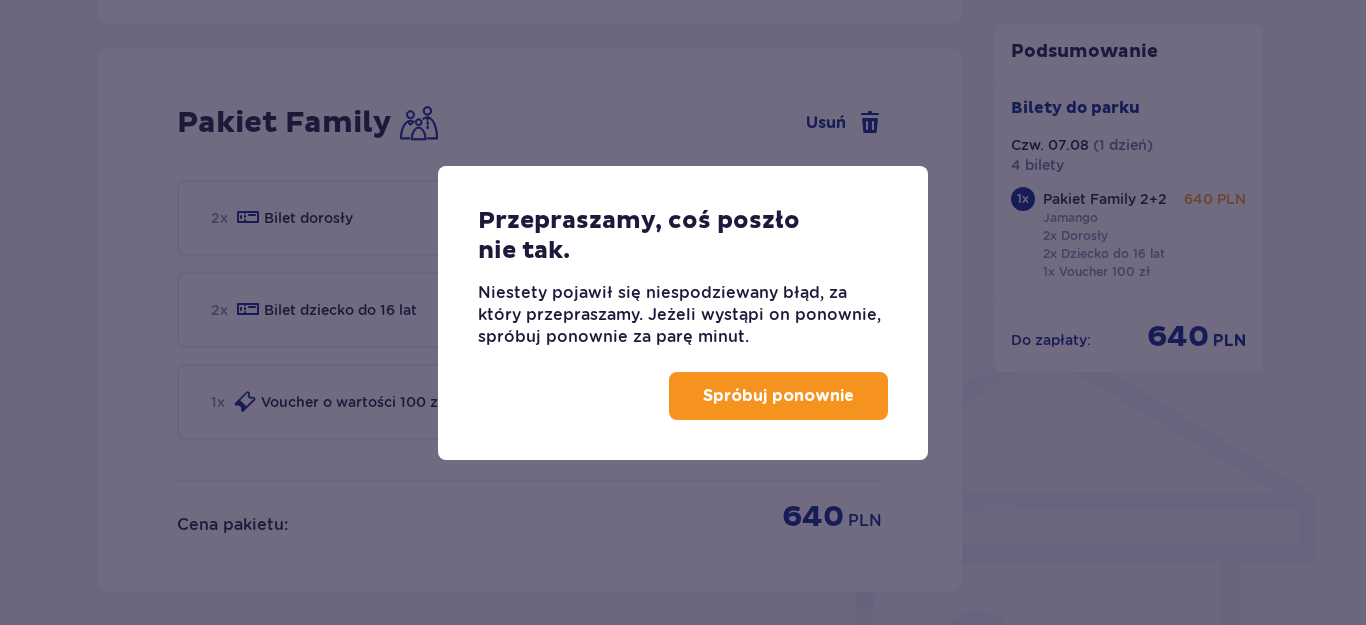 click on "Spróbuj ponownie" at bounding box center (778, 396) 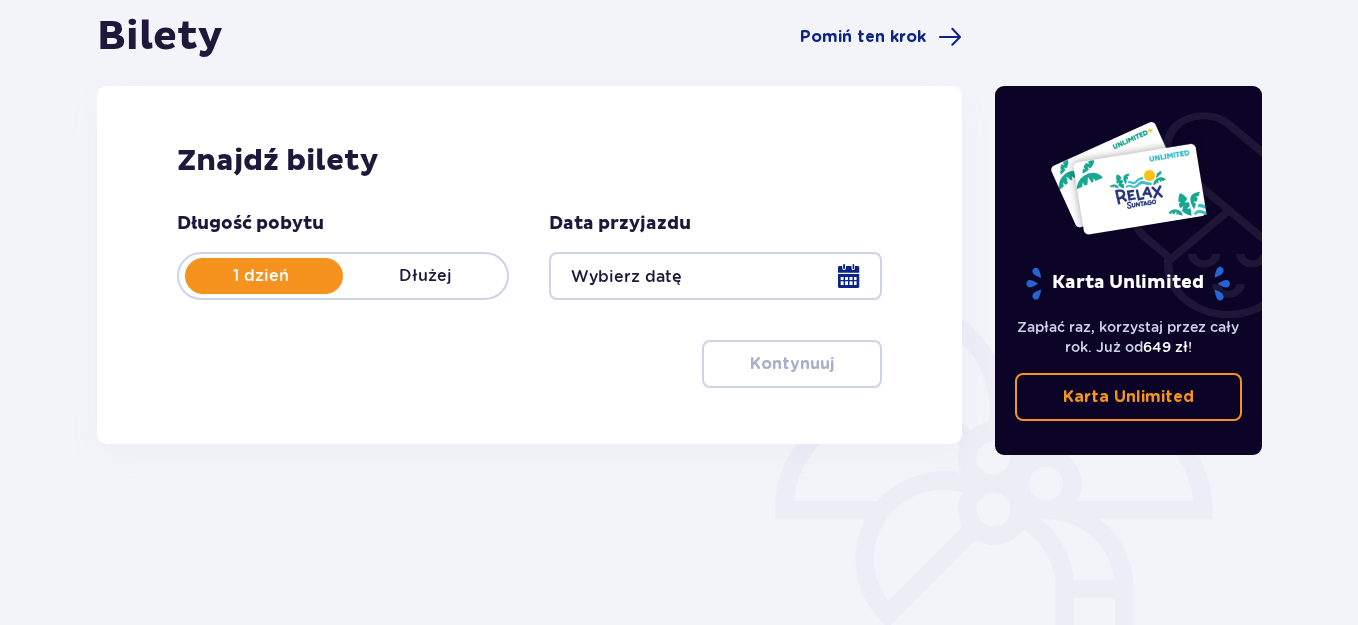 scroll, scrollTop: 200, scrollLeft: 0, axis: vertical 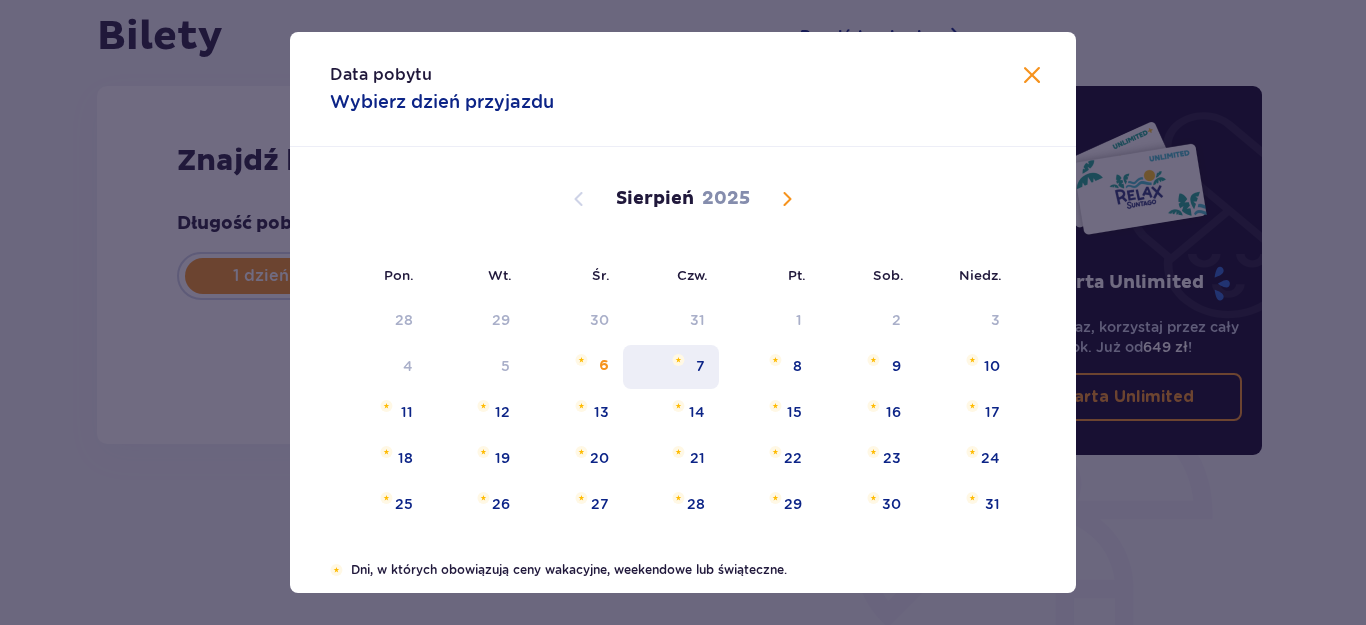click on "7" at bounding box center (700, 366) 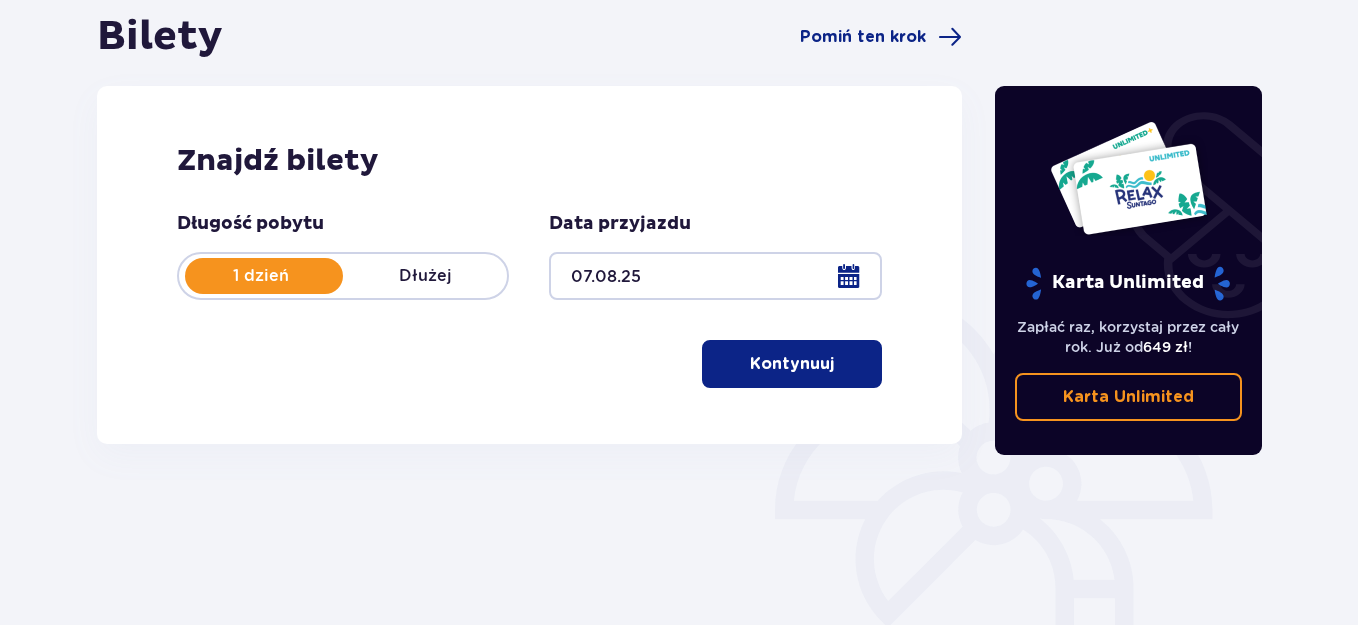 scroll, scrollTop: 300, scrollLeft: 0, axis: vertical 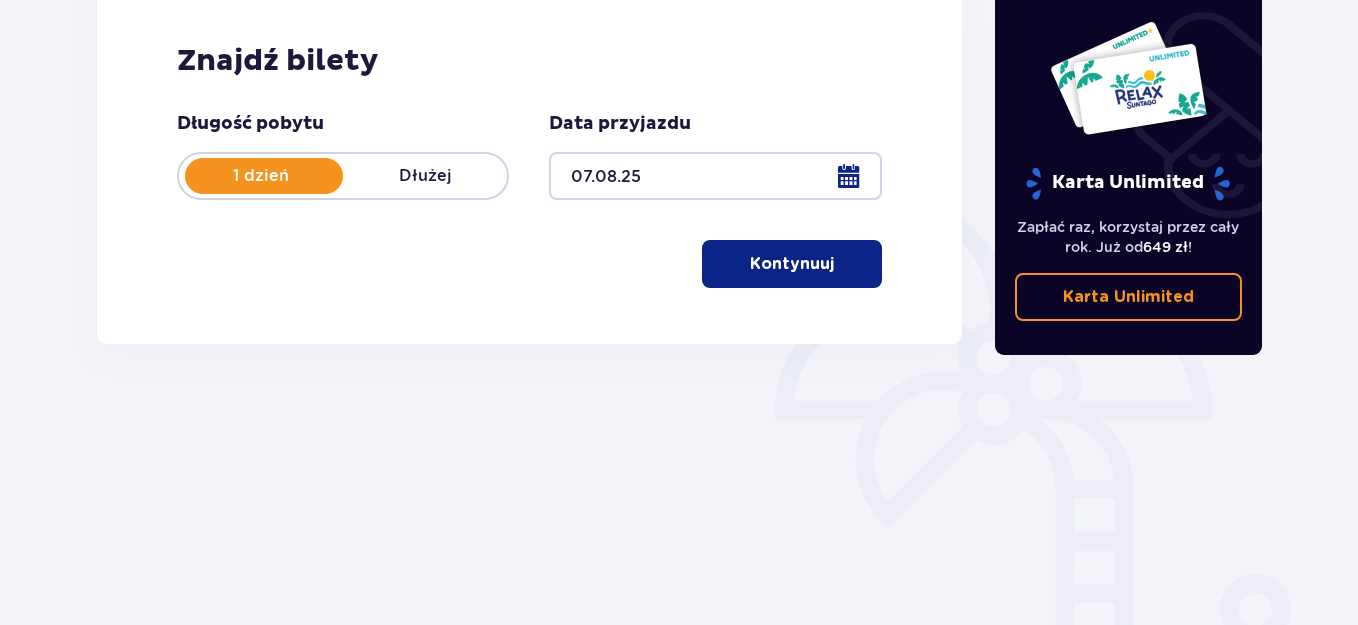 click on "Kontynuuj" at bounding box center (792, 264) 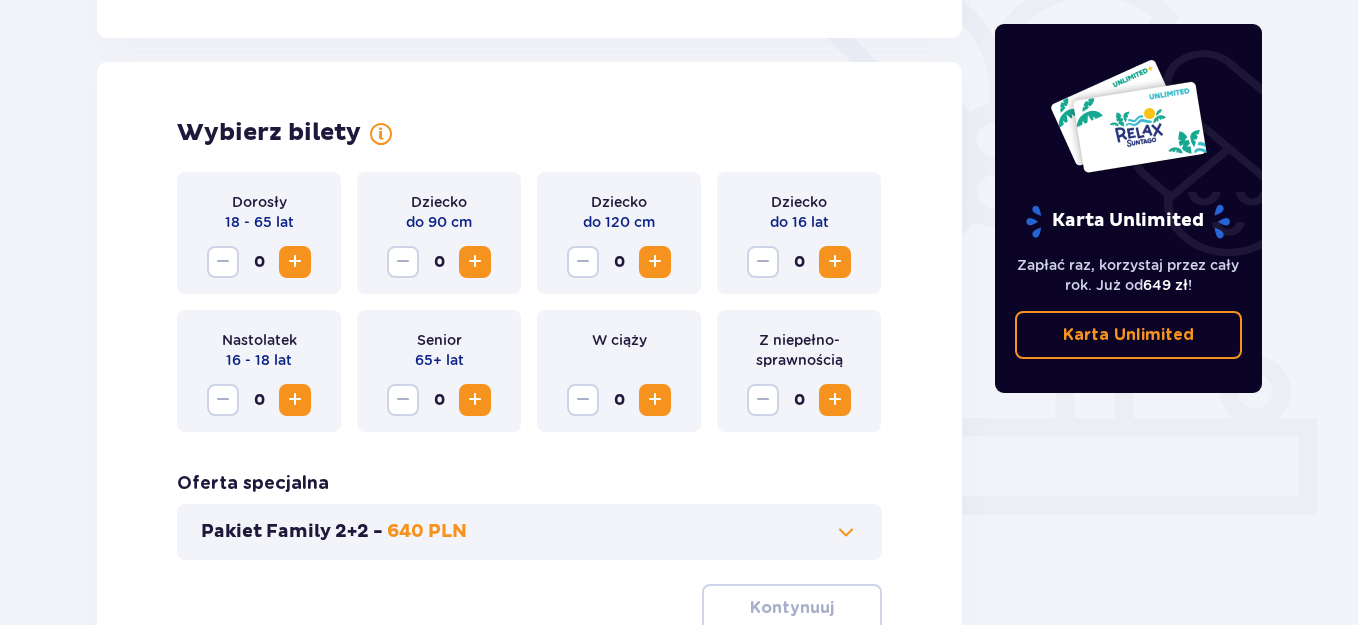 scroll, scrollTop: 556, scrollLeft: 0, axis: vertical 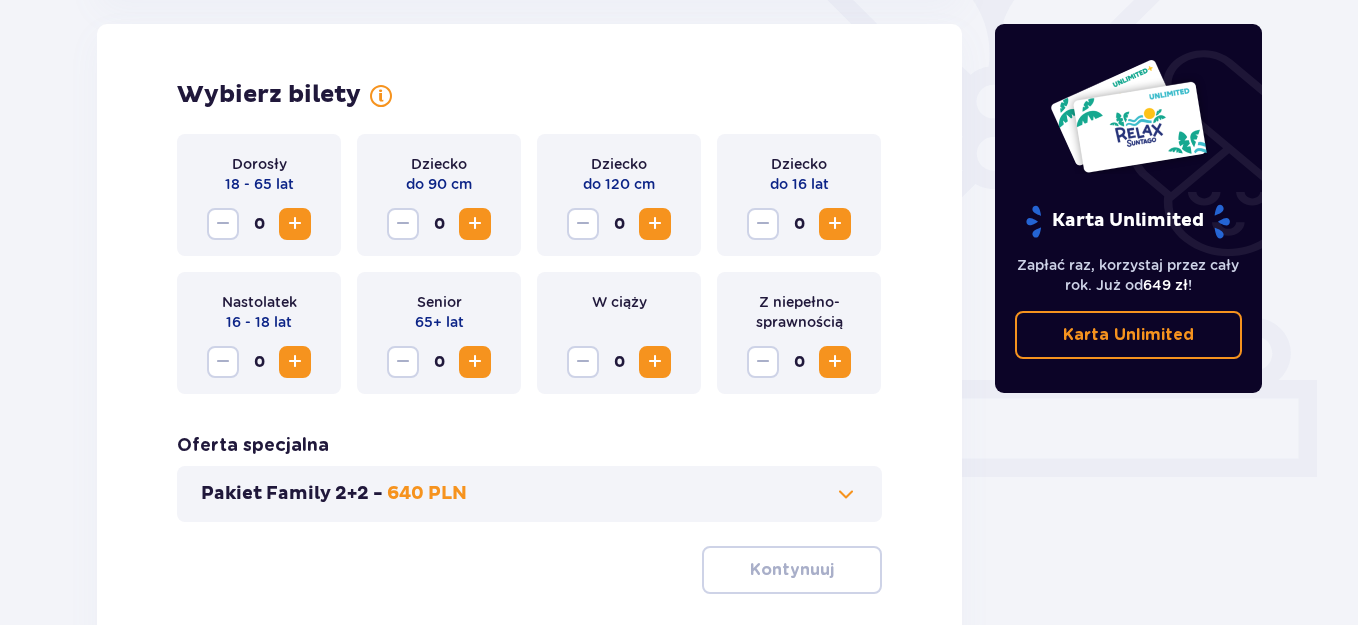 click on "Pakiet Family 2+2 -  640 PLN" at bounding box center (529, 494) 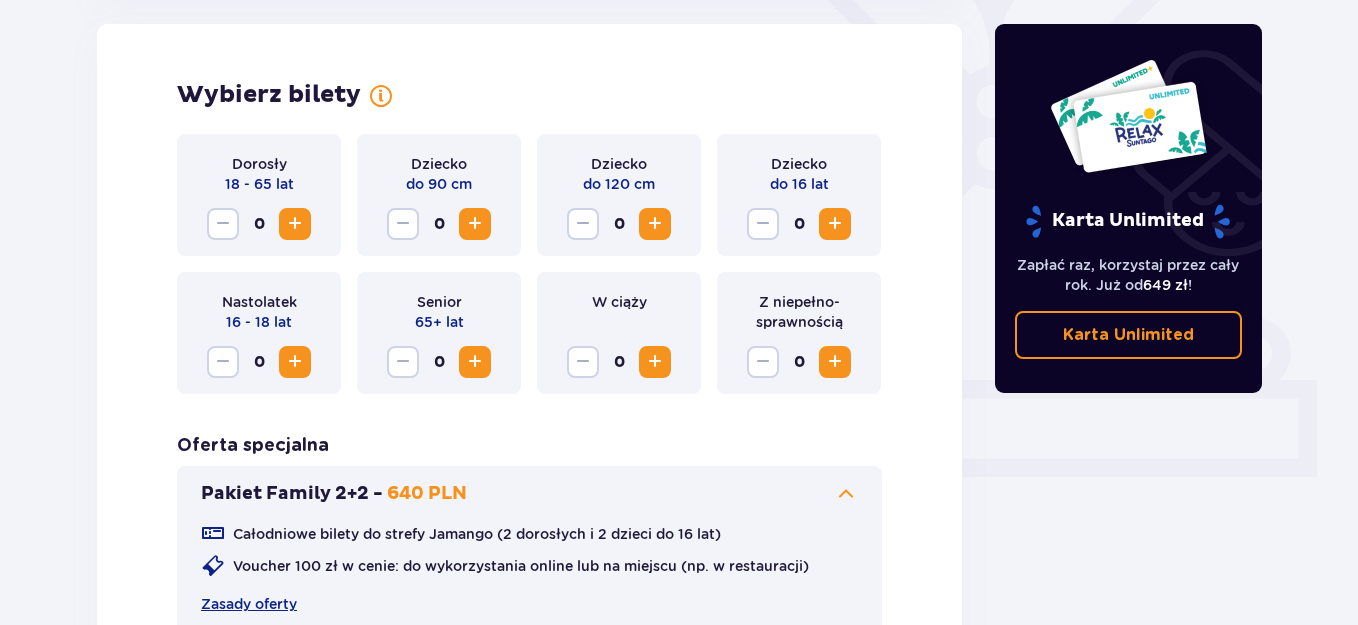 scroll, scrollTop: 656, scrollLeft: 0, axis: vertical 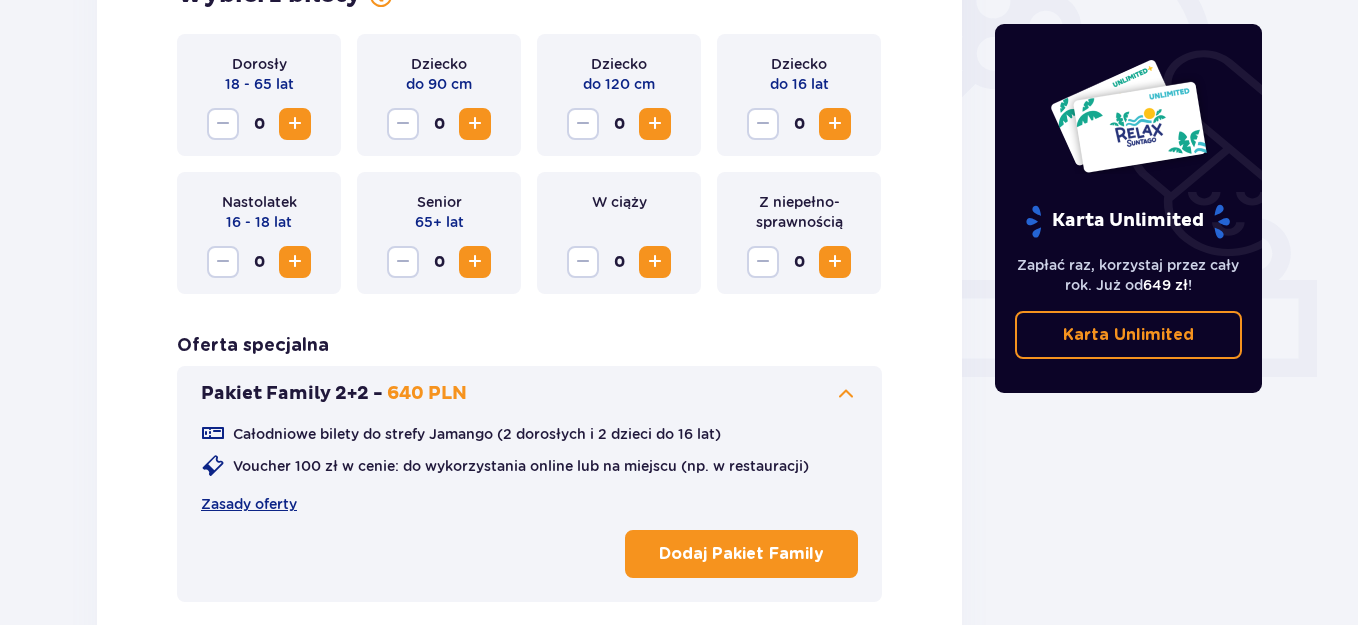 click on "Dodaj Pakiet Family" at bounding box center (741, 554) 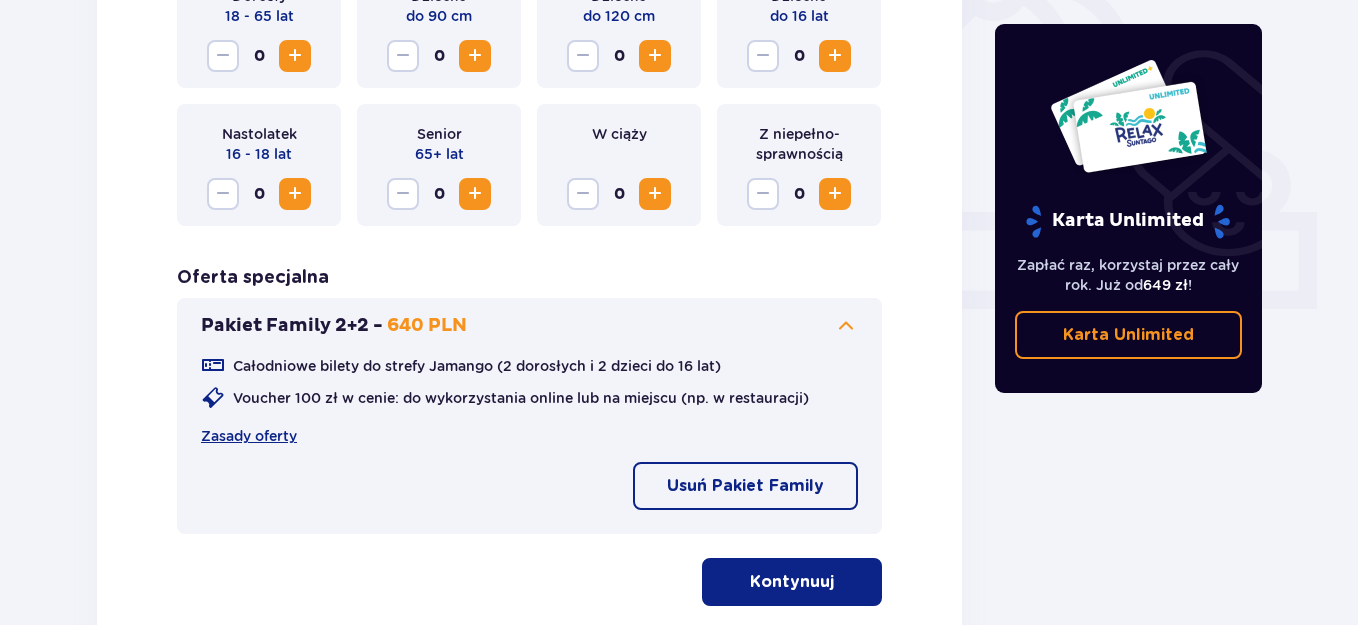 scroll, scrollTop: 756, scrollLeft: 0, axis: vertical 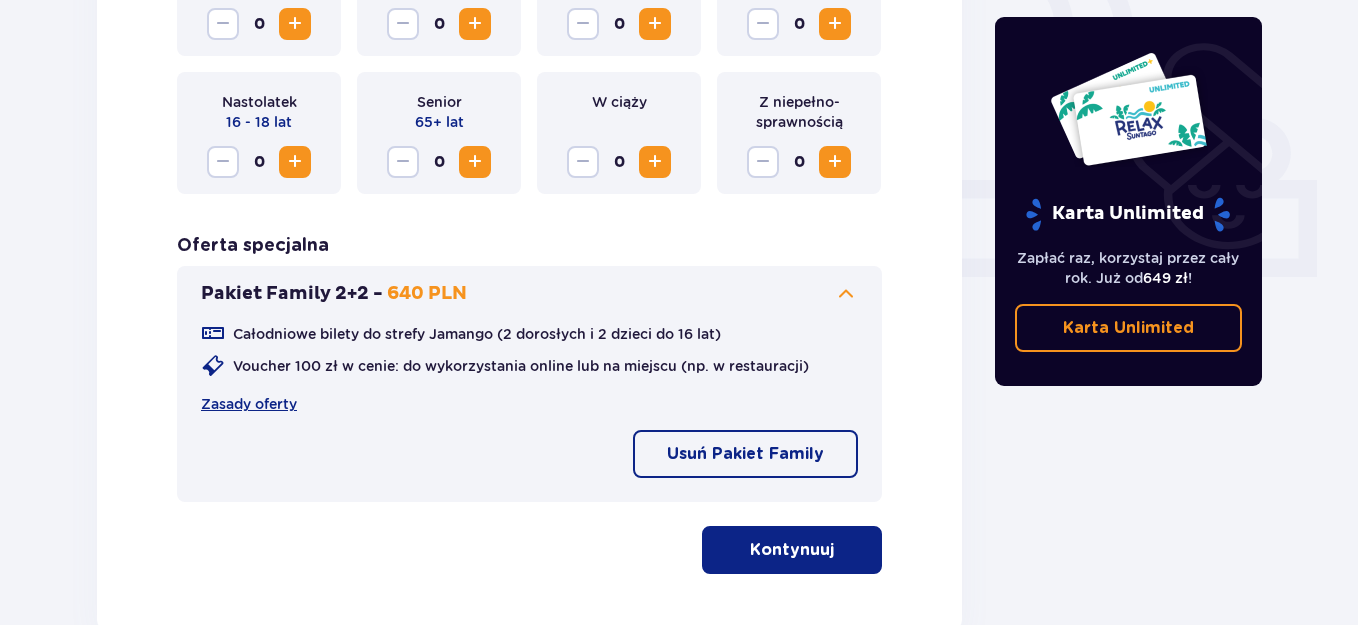 click on "Kontynuuj" at bounding box center (792, 550) 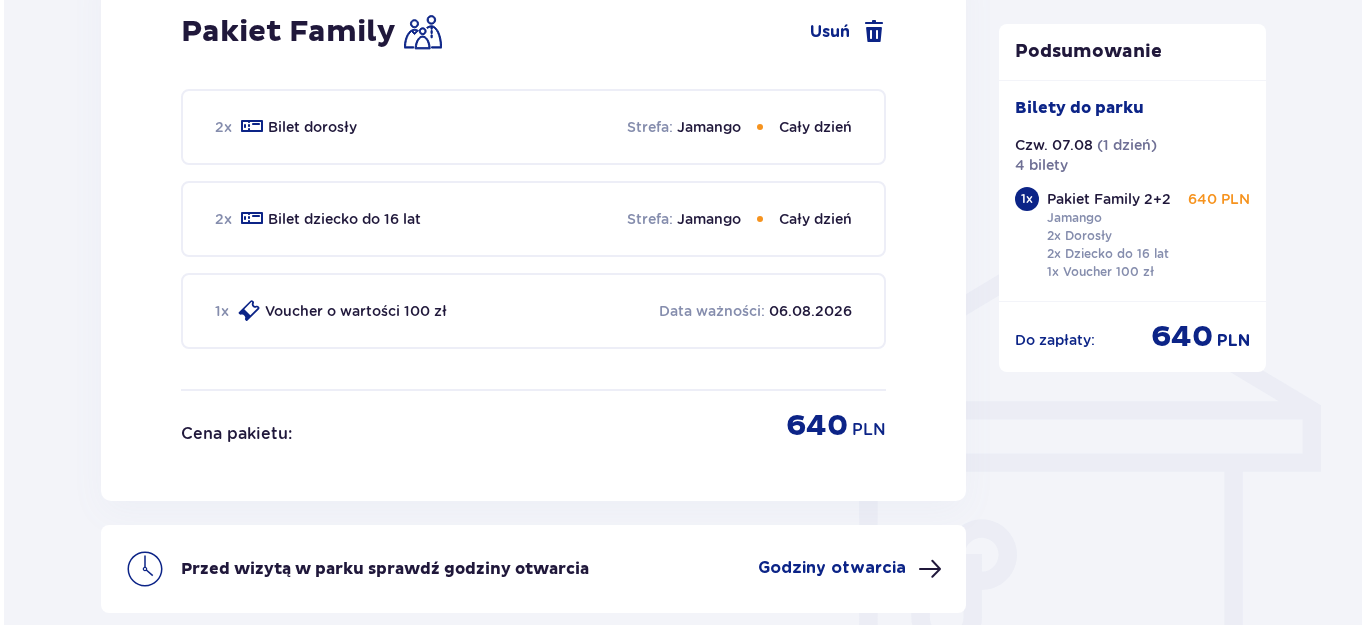 scroll, scrollTop: 1481, scrollLeft: 0, axis: vertical 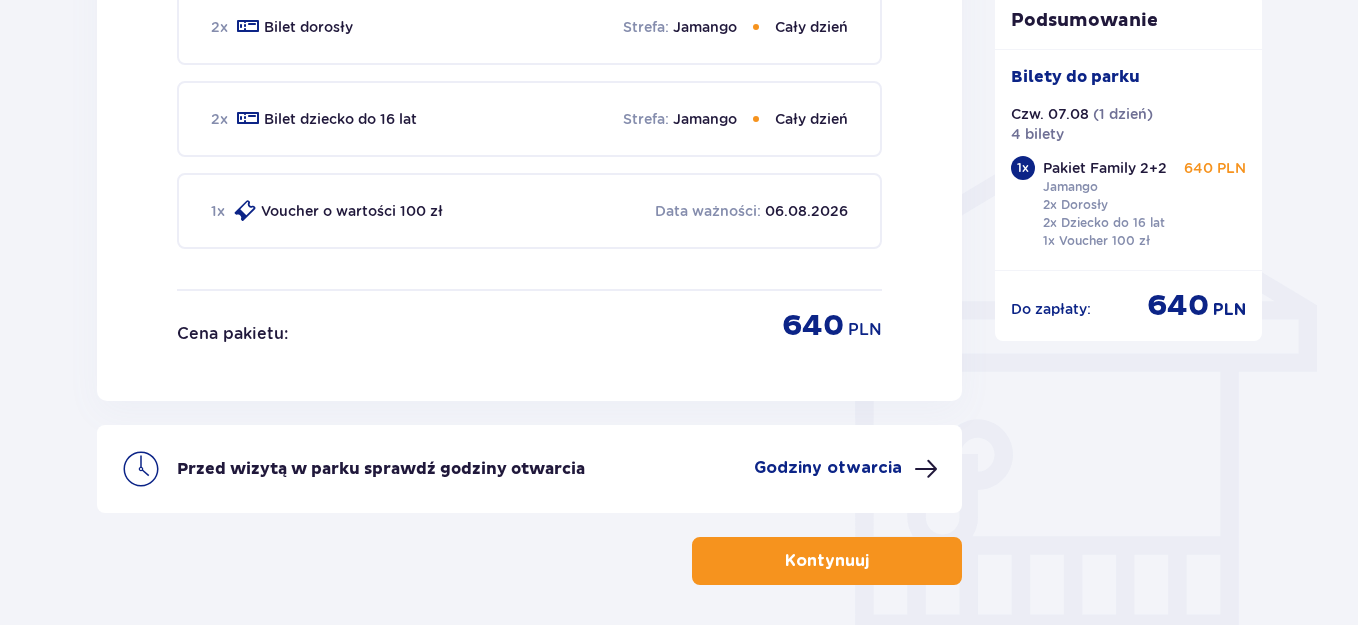 click on "Godziny otwarcia" at bounding box center (828, 468) 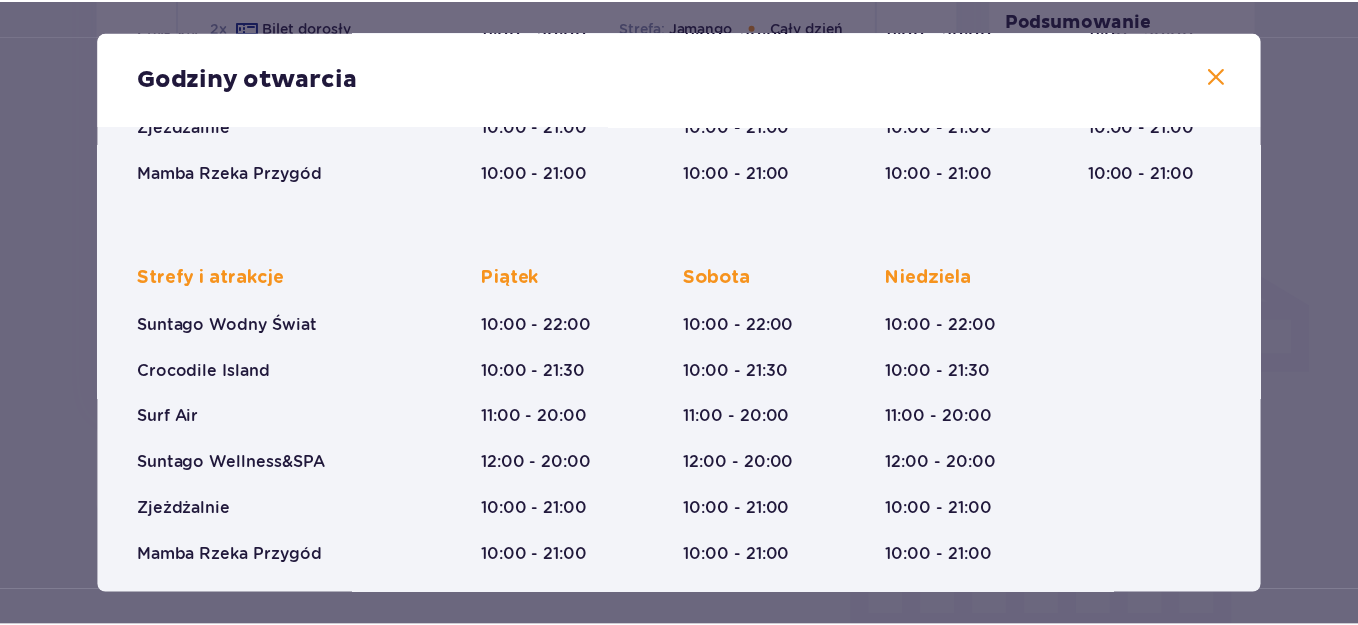 scroll, scrollTop: 413, scrollLeft: 0, axis: vertical 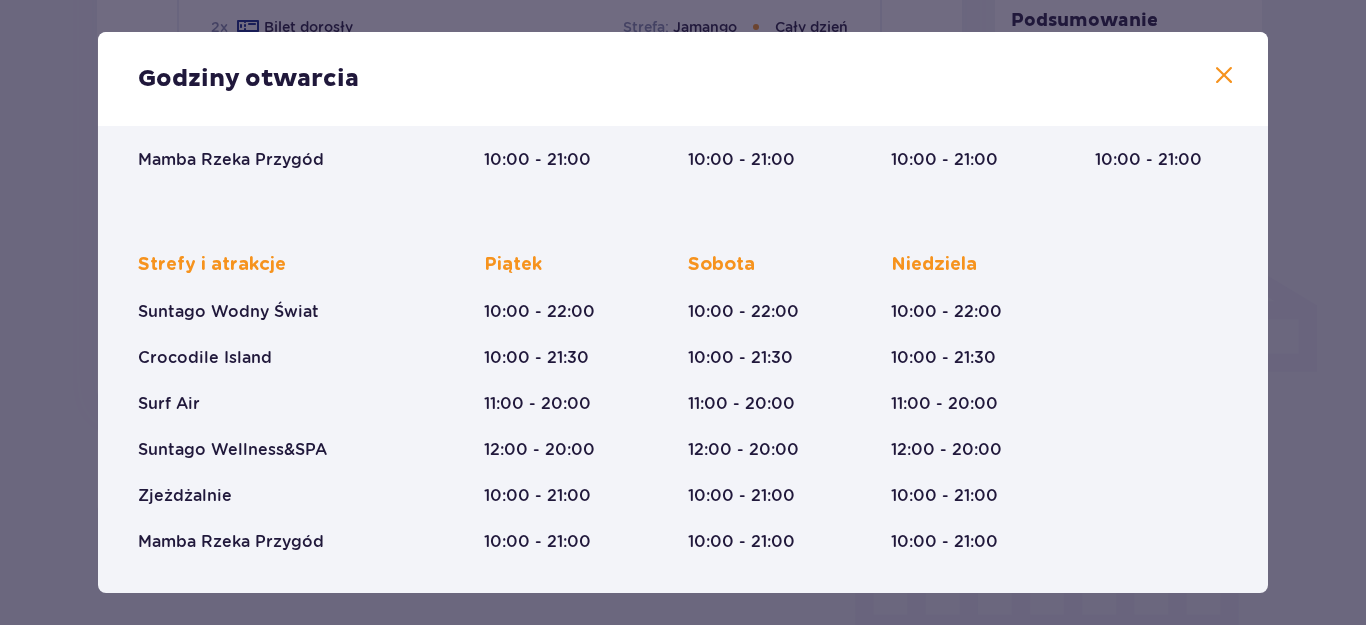 click at bounding box center (1224, 76) 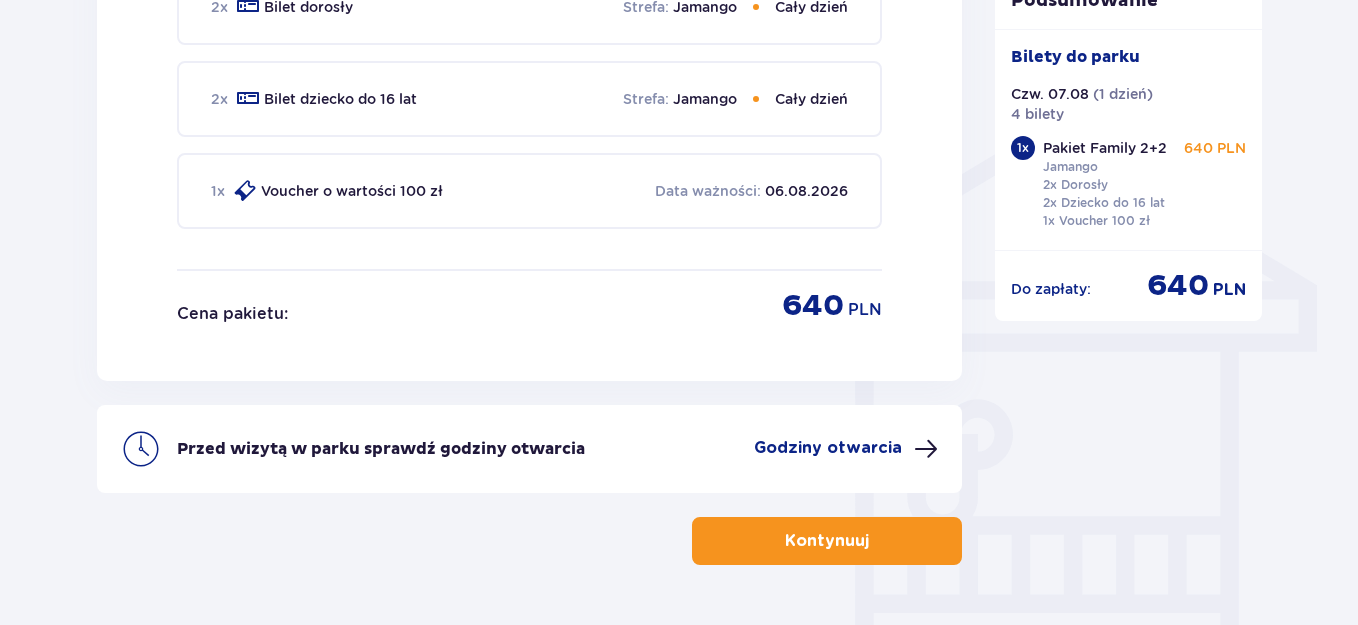 scroll, scrollTop: 1561, scrollLeft: 0, axis: vertical 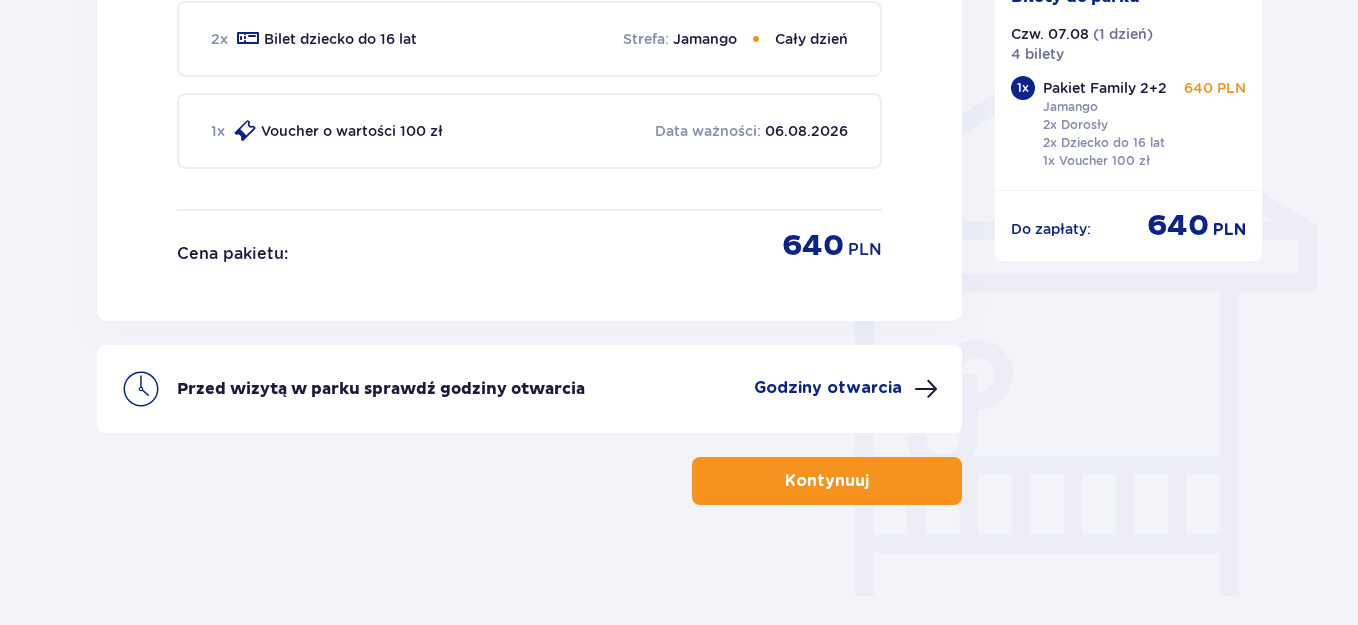click on "Kontynuuj" at bounding box center (827, 481) 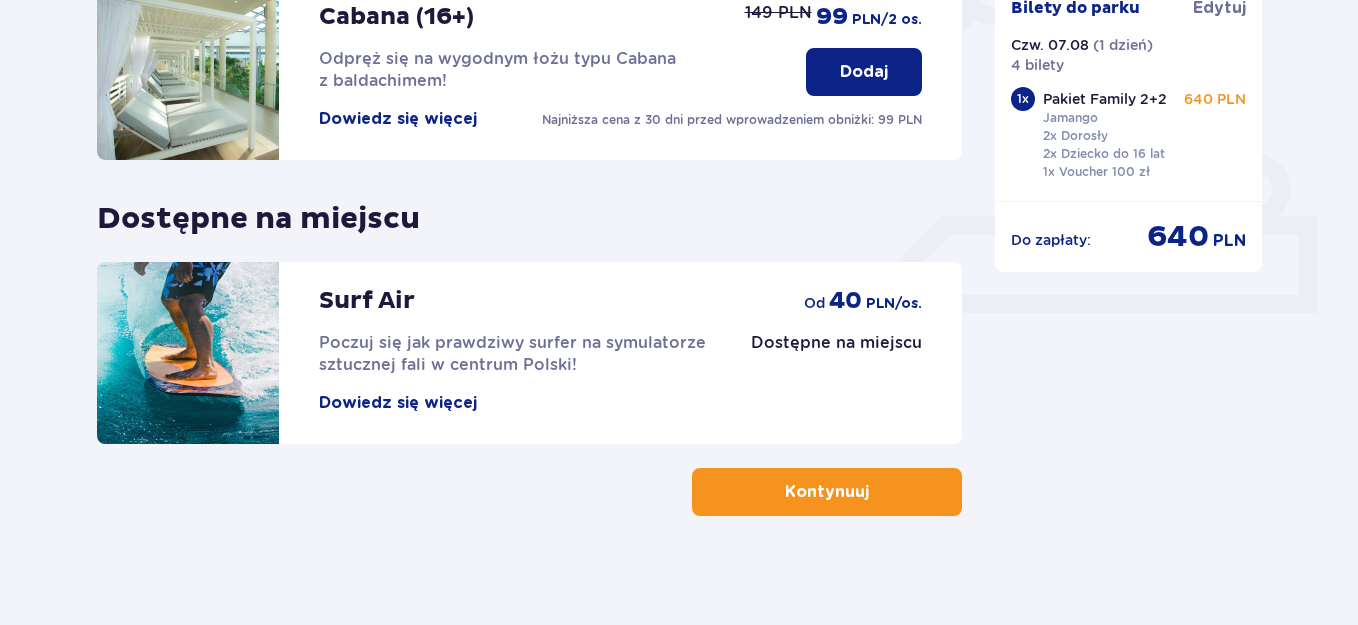scroll, scrollTop: 731, scrollLeft: 0, axis: vertical 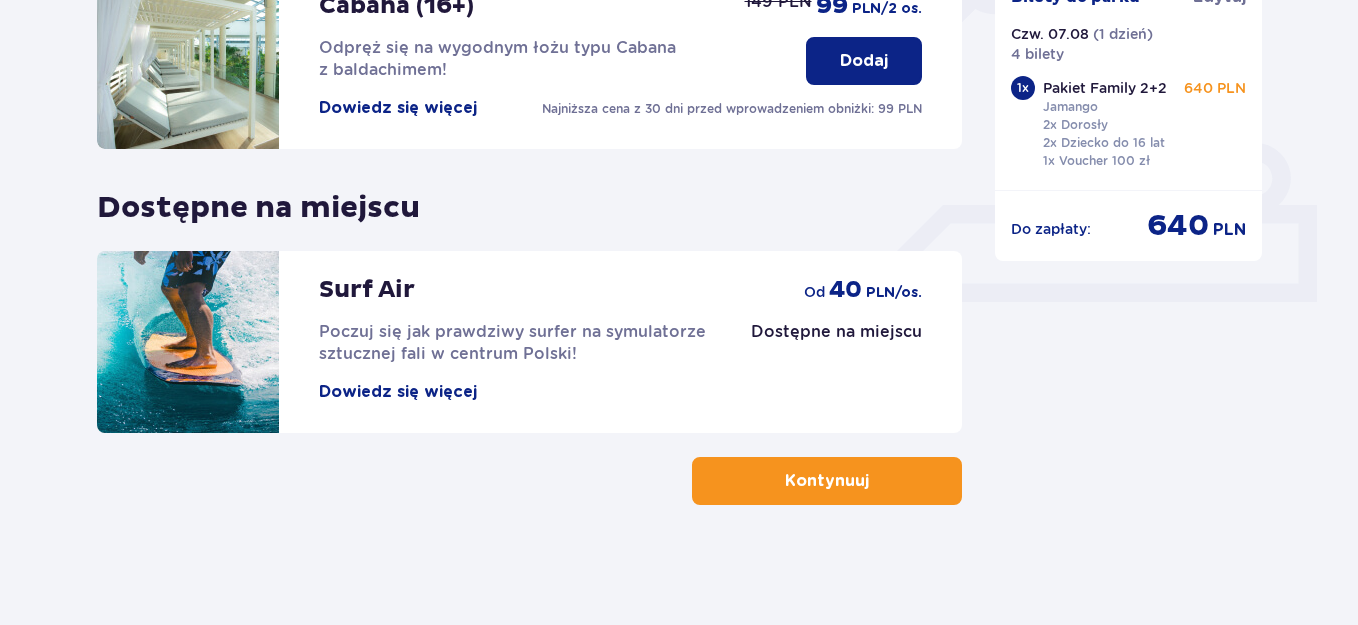 click at bounding box center [873, 481] 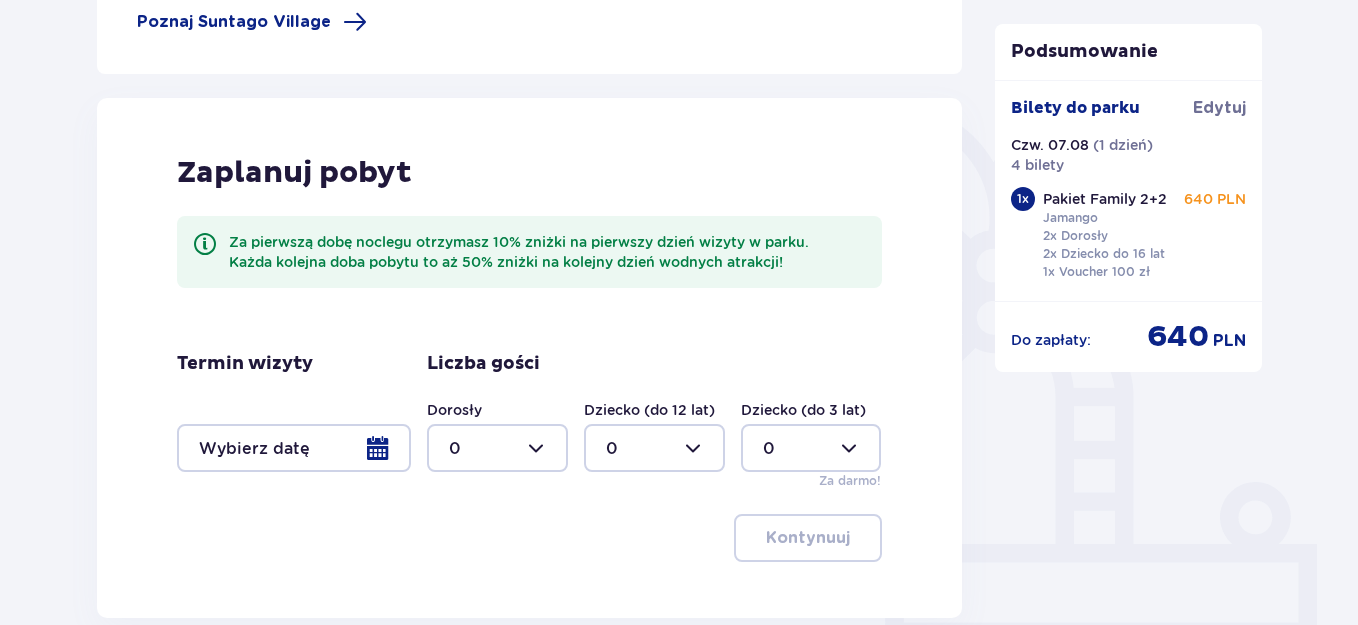 scroll, scrollTop: 500, scrollLeft: 0, axis: vertical 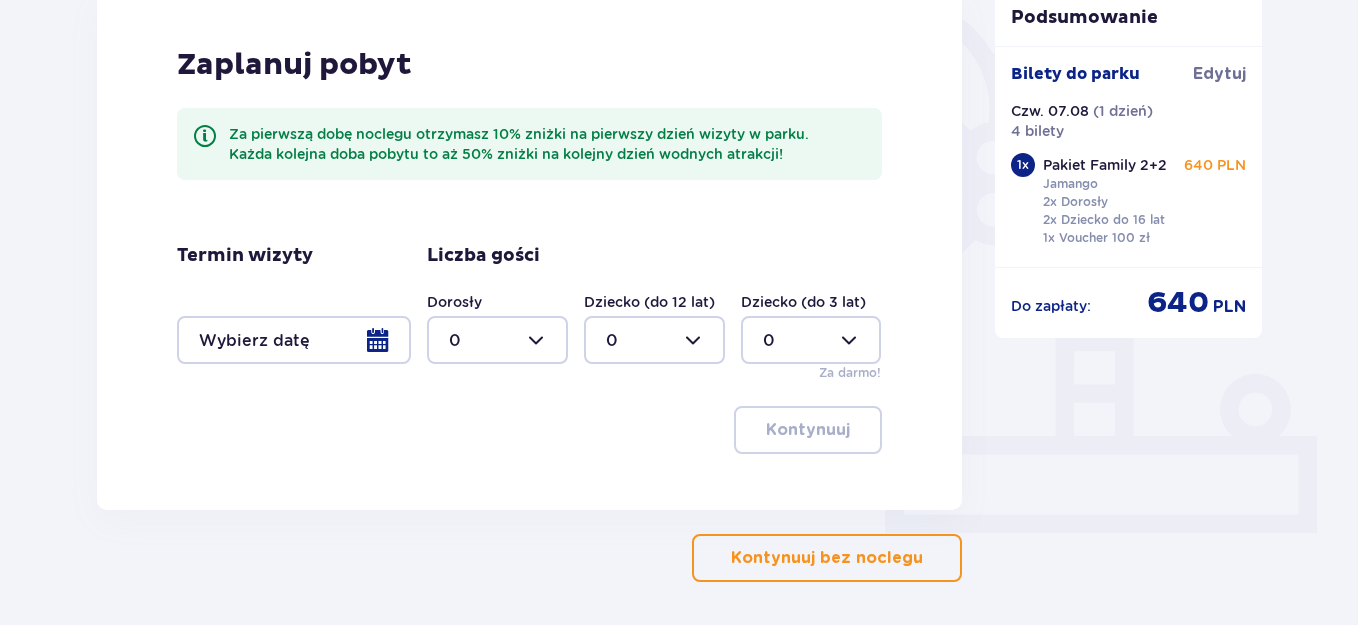 click on "Kontynuuj bez noclegu" at bounding box center (827, 558) 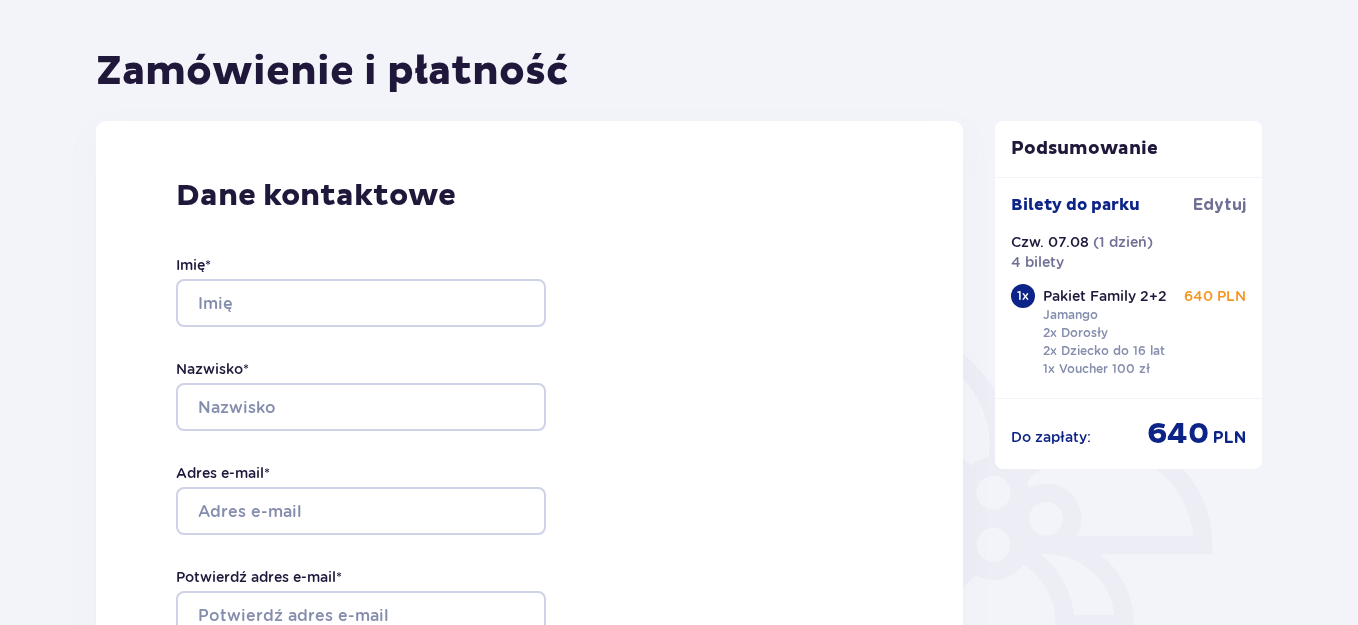 scroll, scrollTop: 200, scrollLeft: 0, axis: vertical 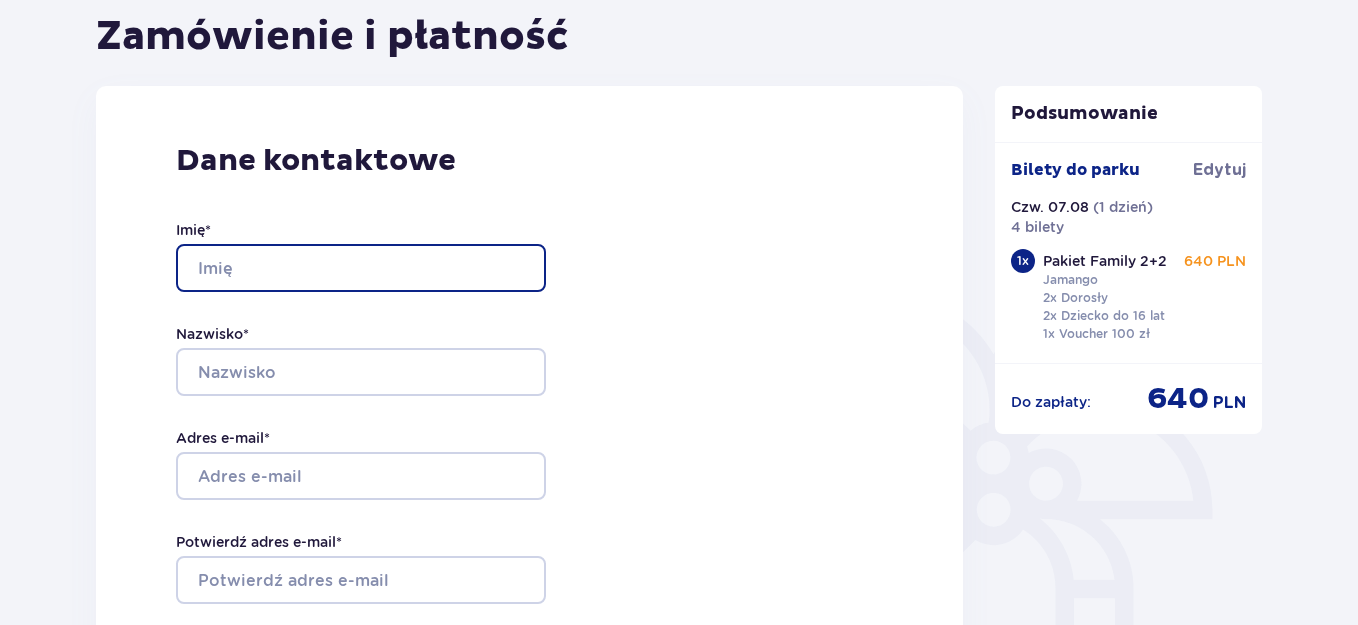 click on "Imię *" at bounding box center (361, 268) 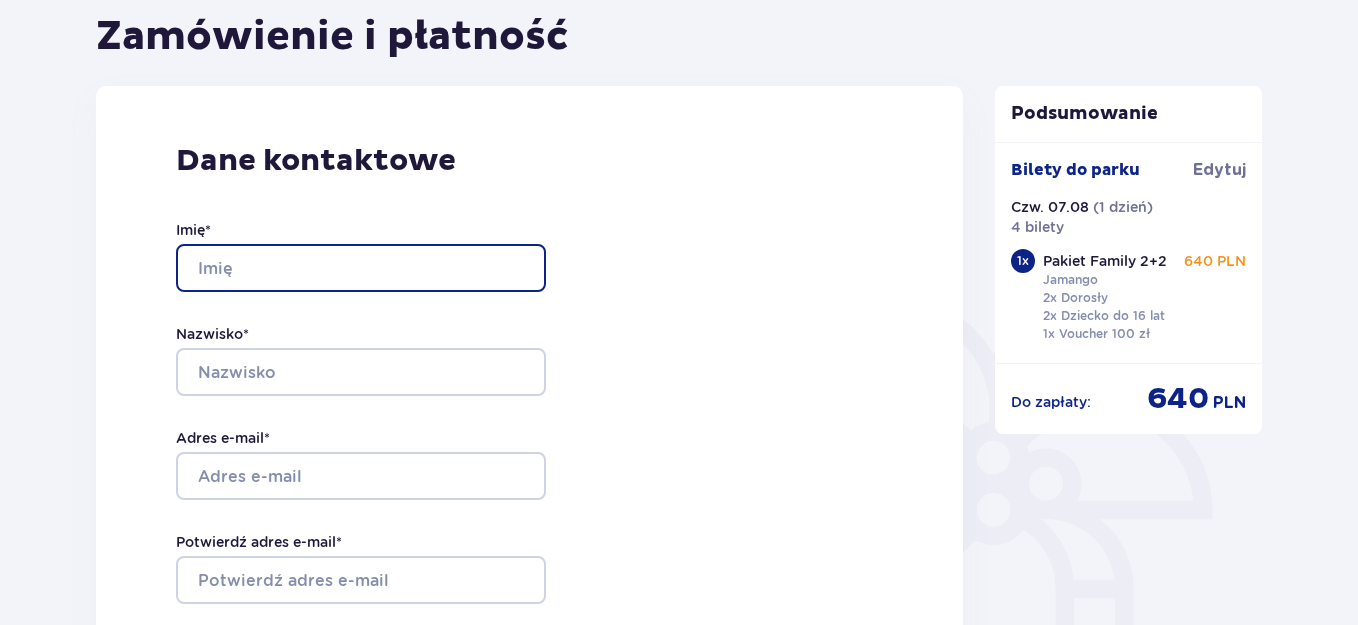 type on "Maria" 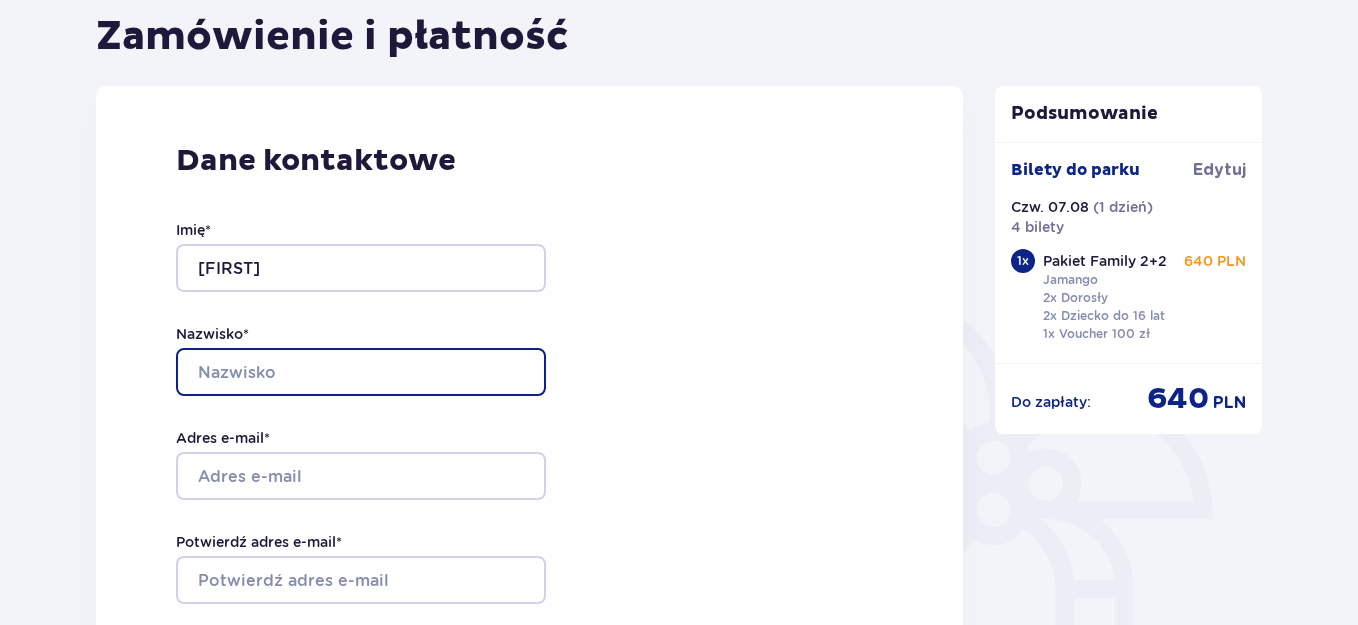 type on "Nielubowicz" 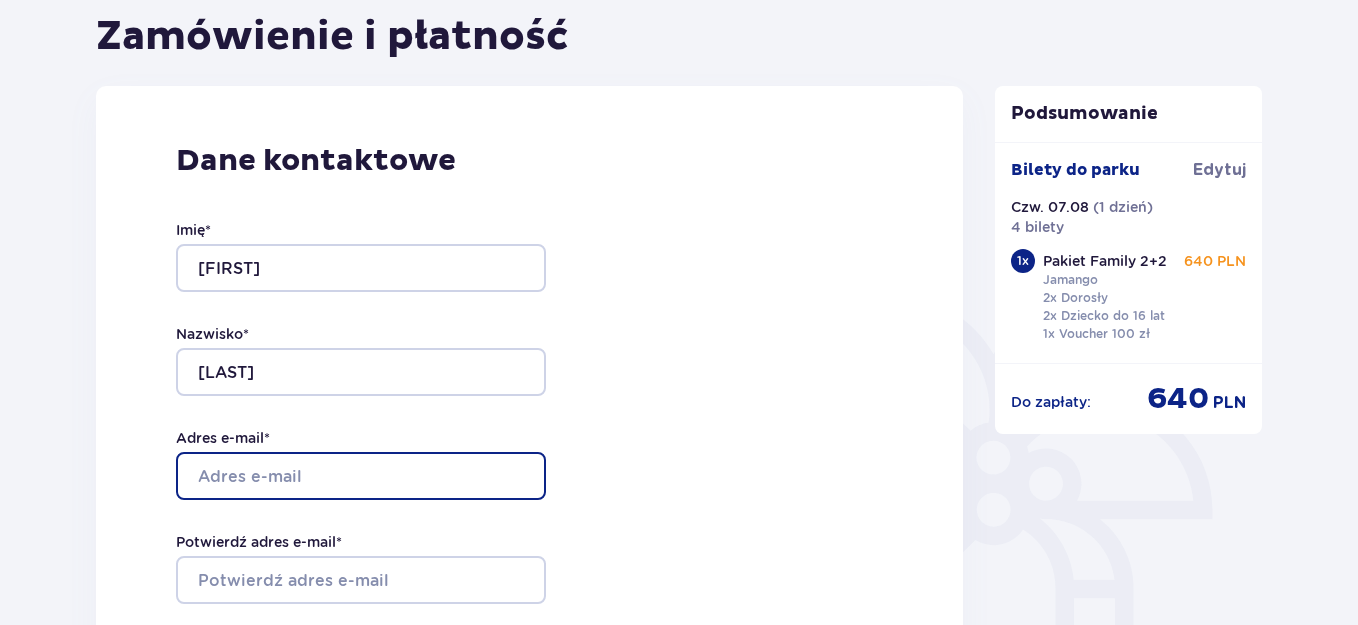 type on "[USERNAME]@example.com" 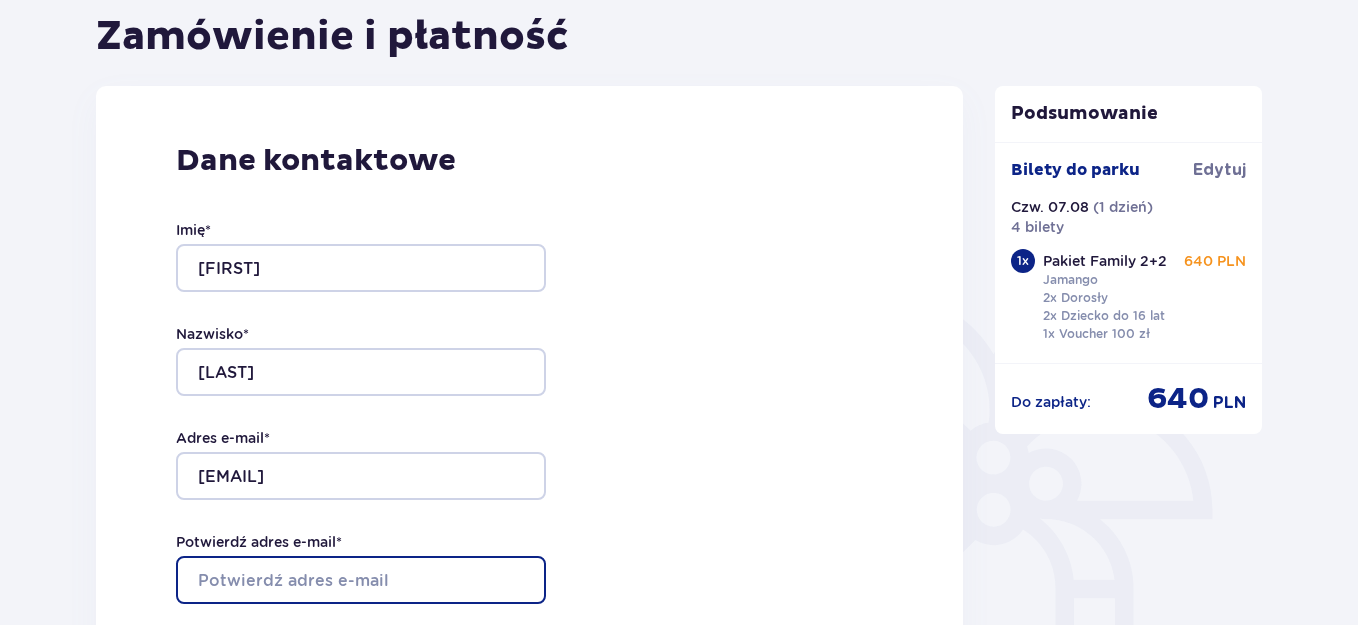 type on "[USERNAME]@example.com" 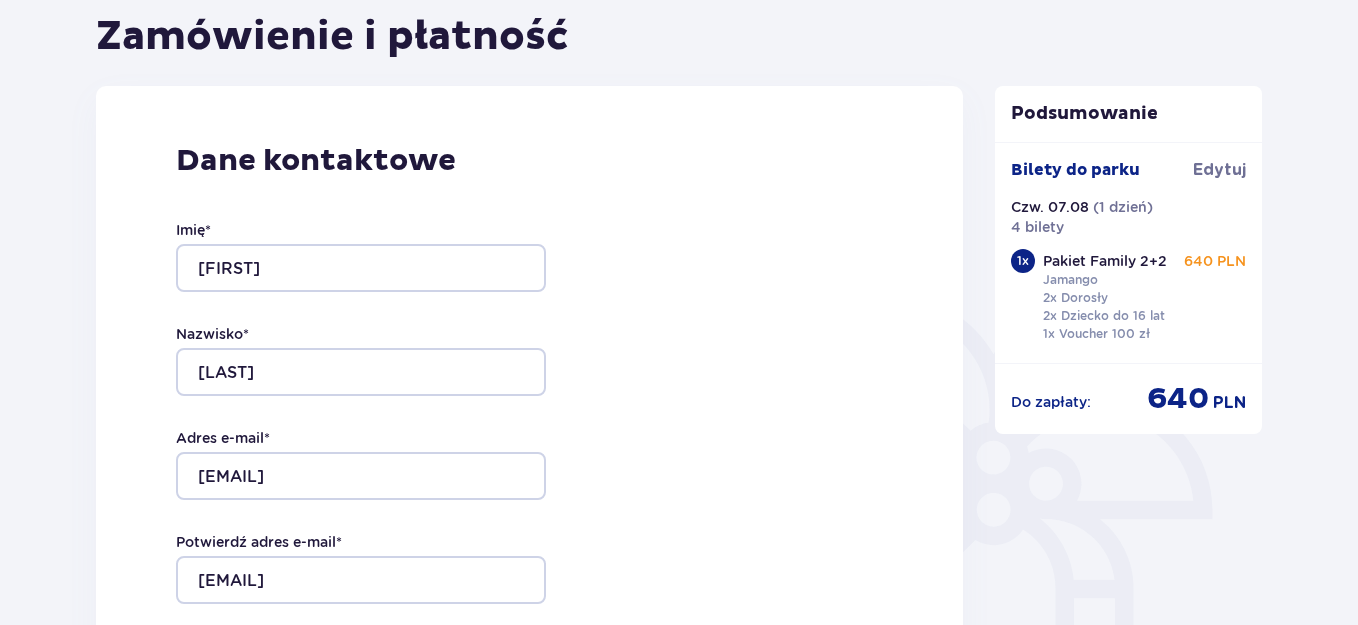 type on "505174369" 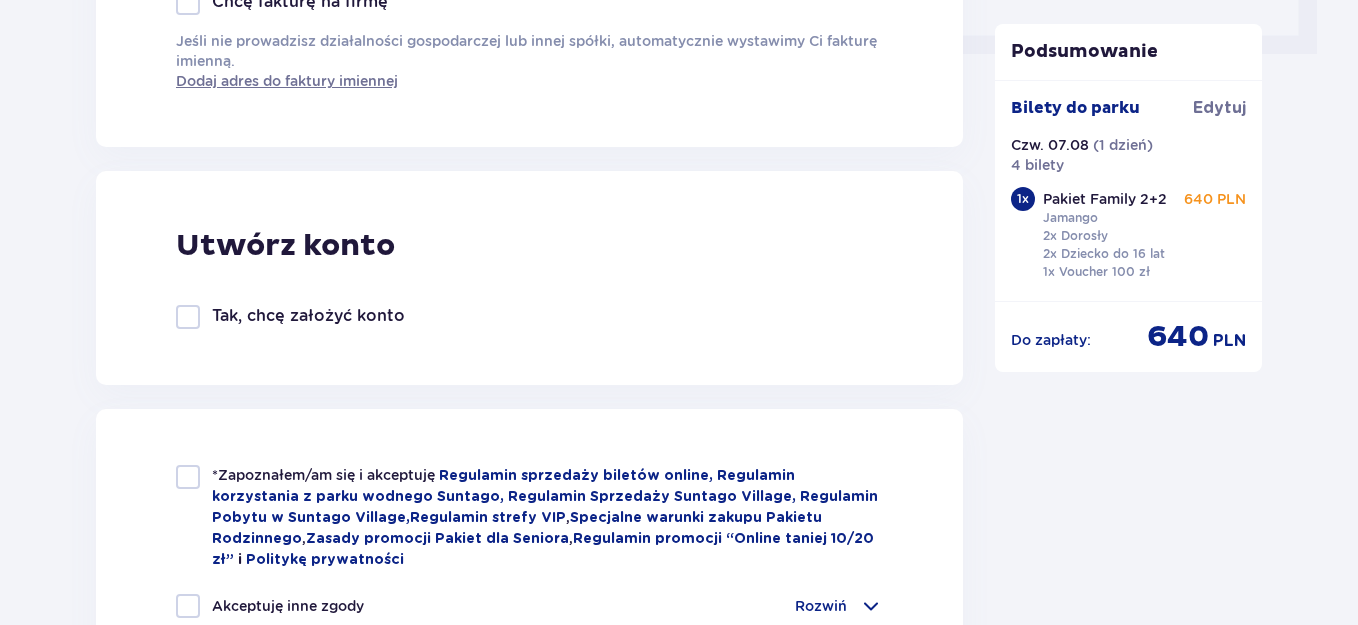 scroll, scrollTop: 1000, scrollLeft: 0, axis: vertical 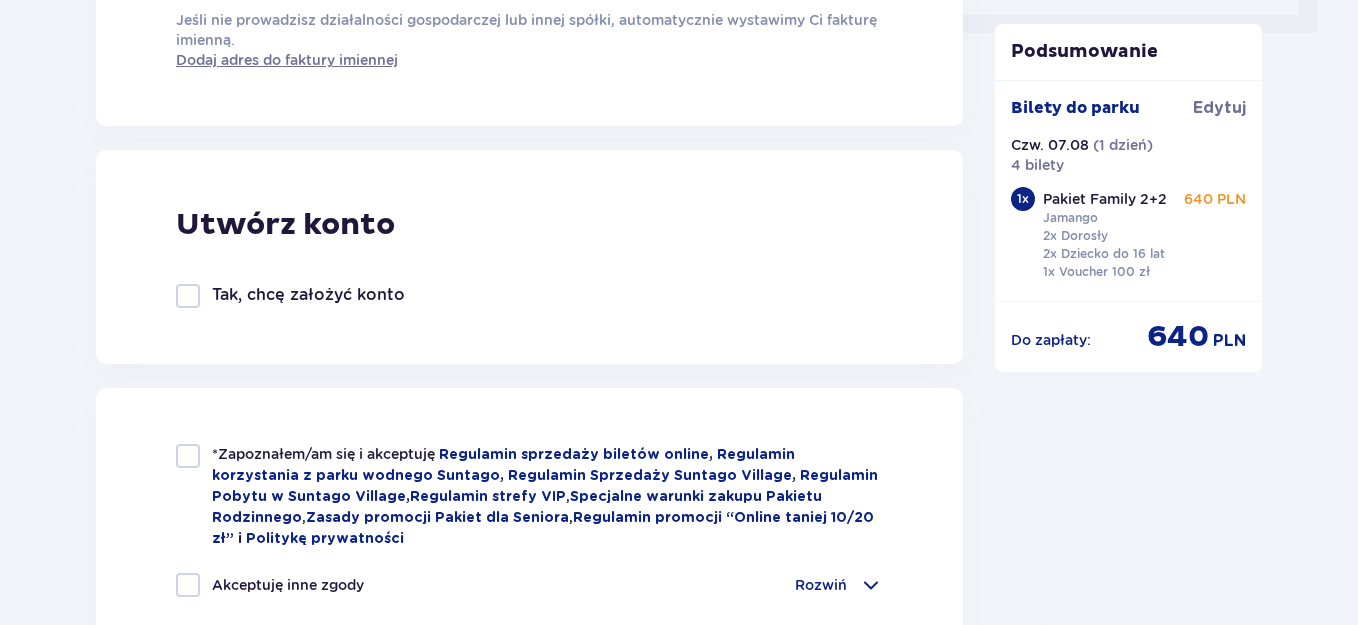 click at bounding box center (188, 296) 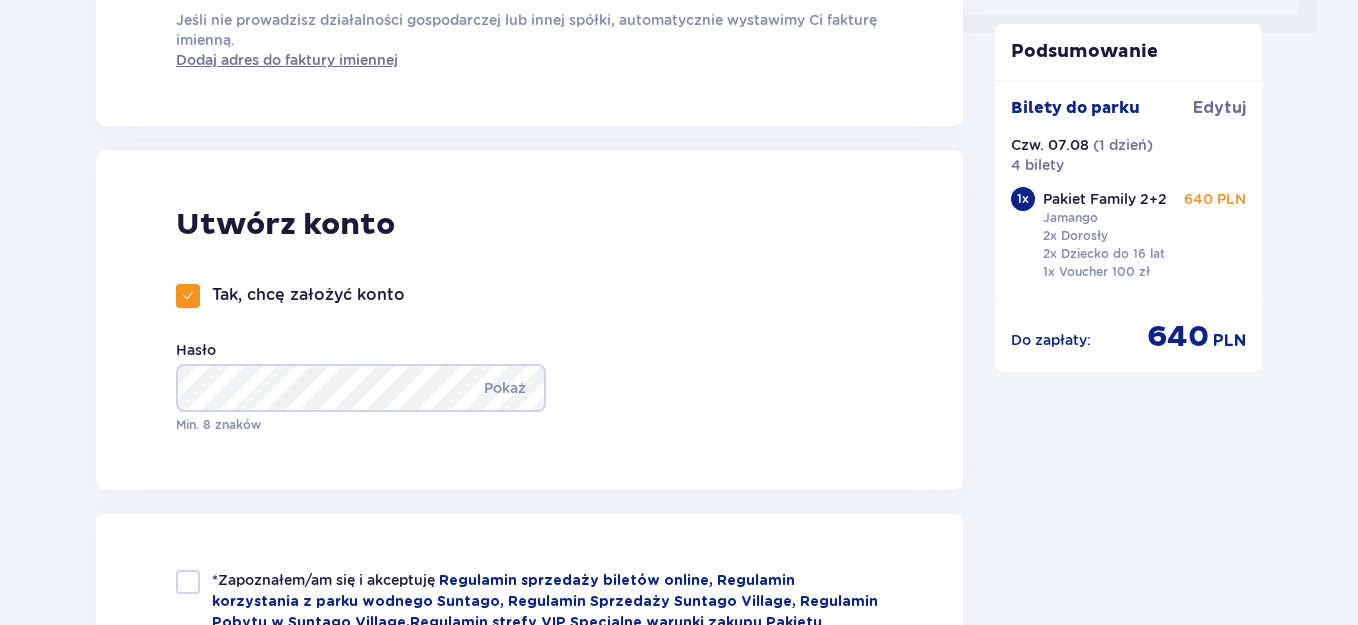 type on "505174369" 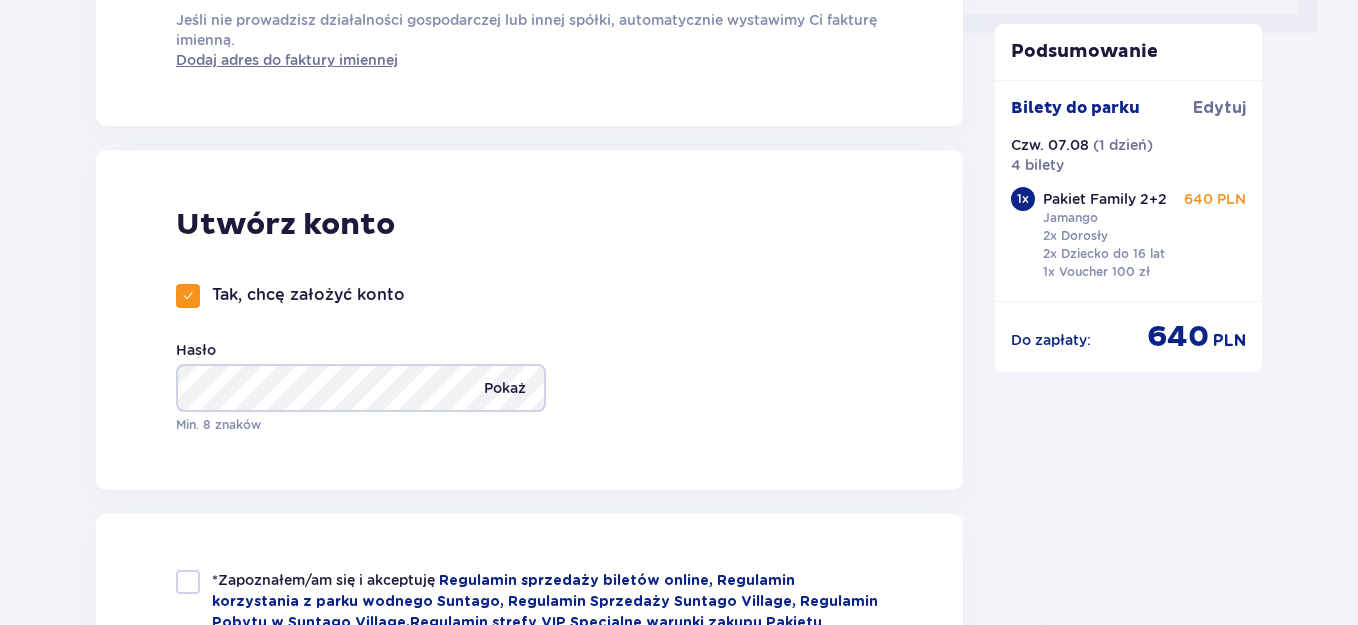 click on "Pokaż" at bounding box center (505, 388) 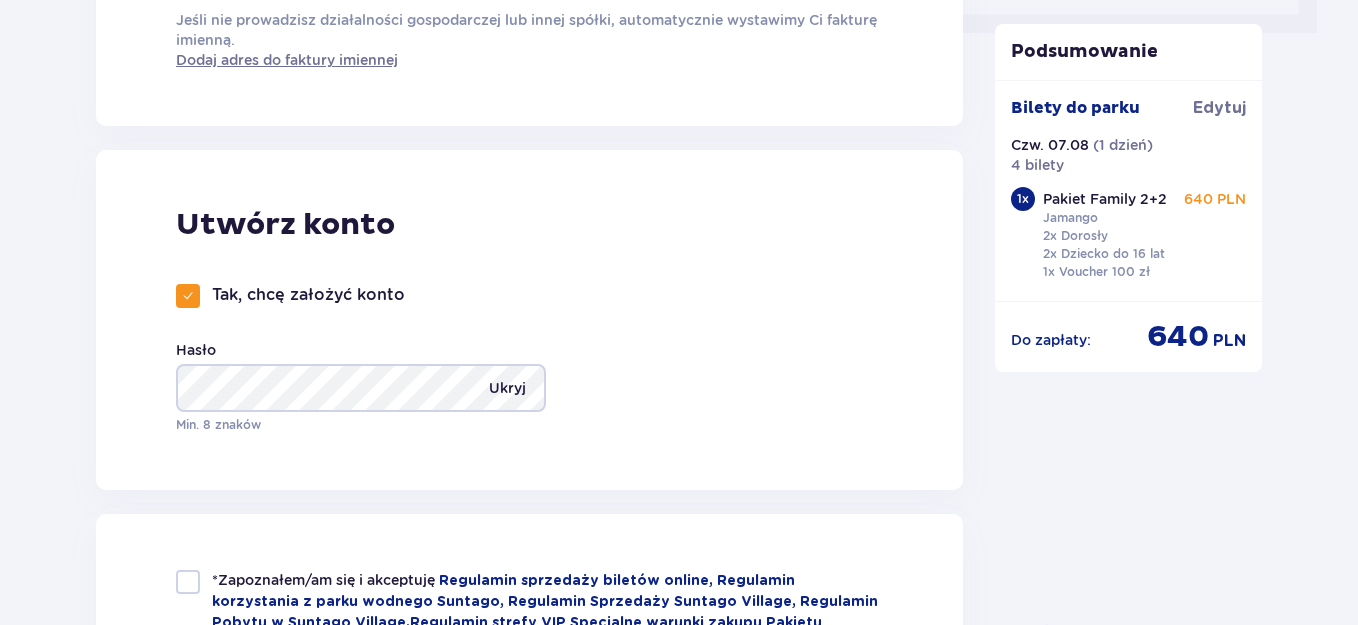 click on "Ukryj" at bounding box center [507, 388] 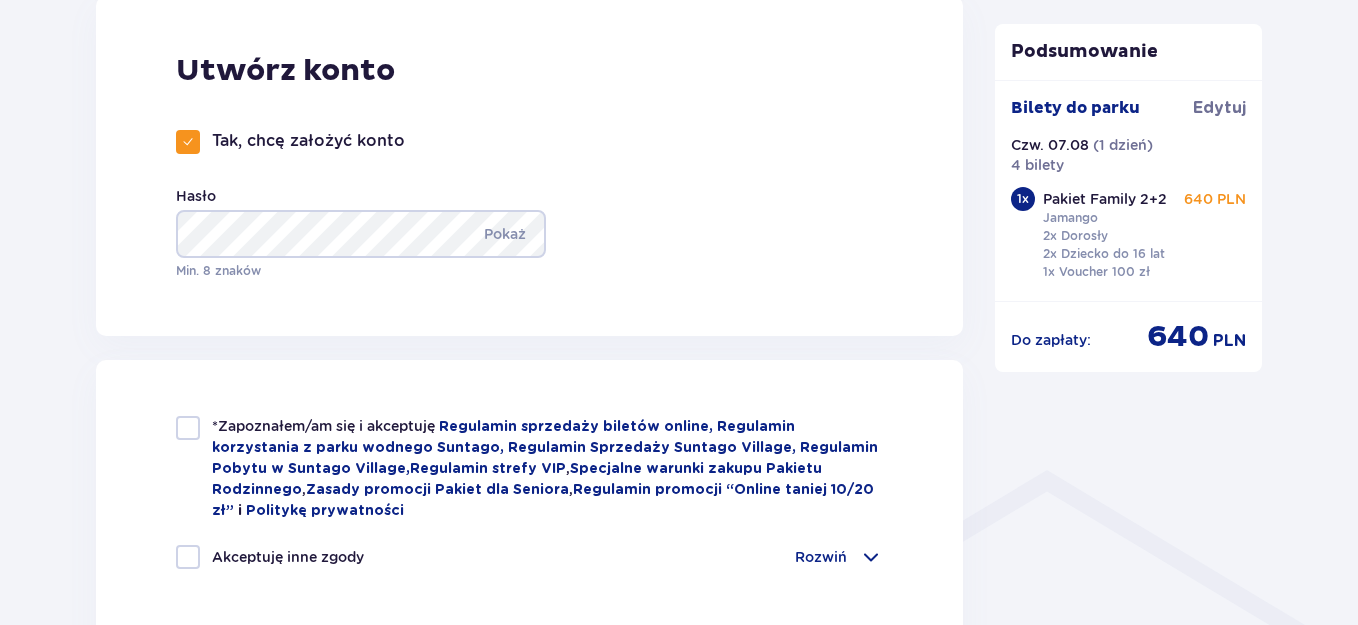 scroll, scrollTop: 1200, scrollLeft: 0, axis: vertical 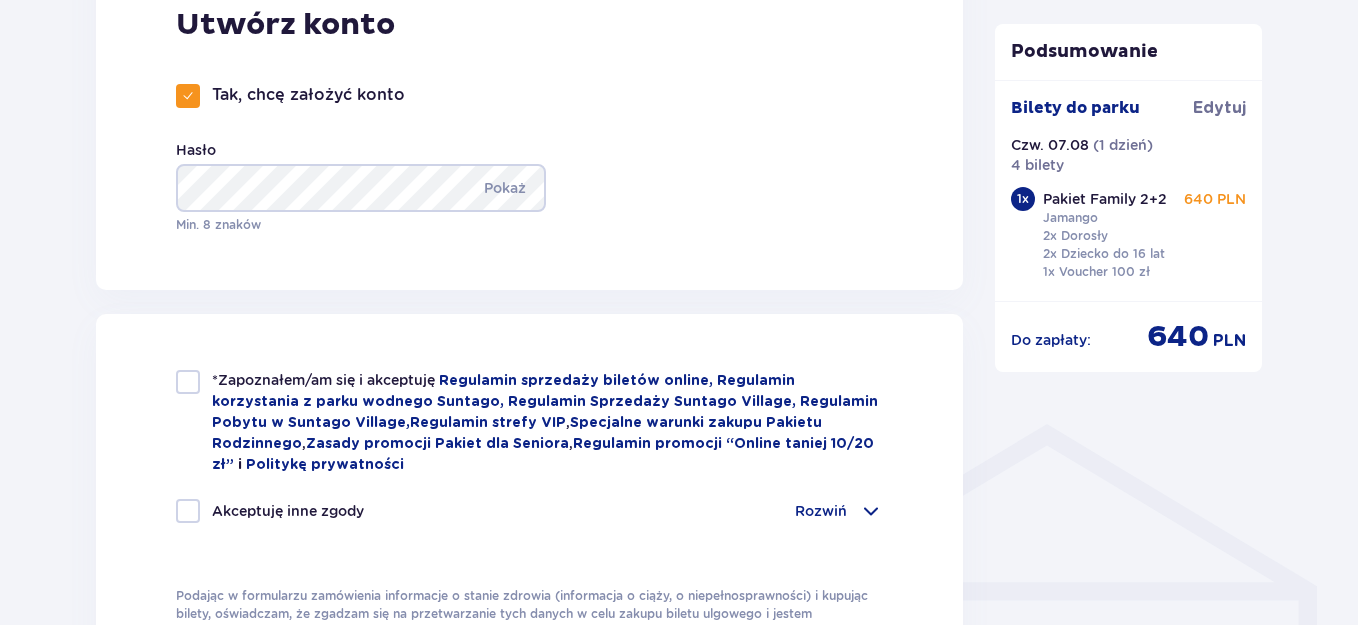 click at bounding box center [188, 382] 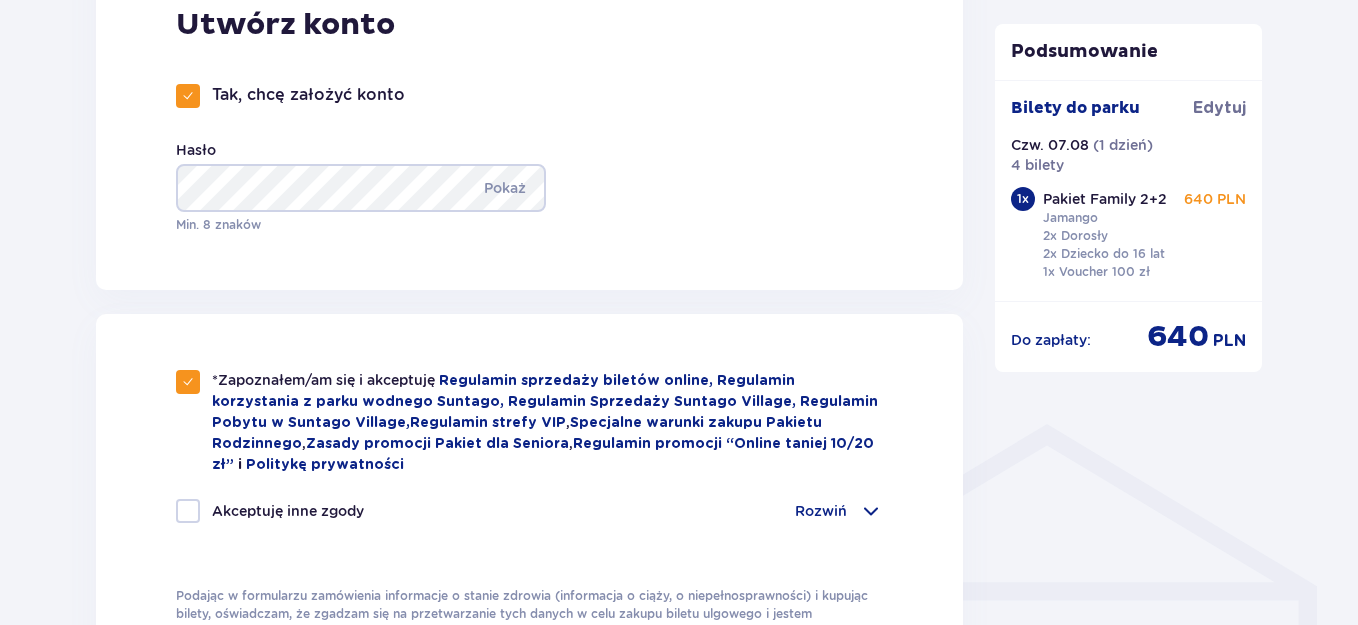click at bounding box center (188, 511) 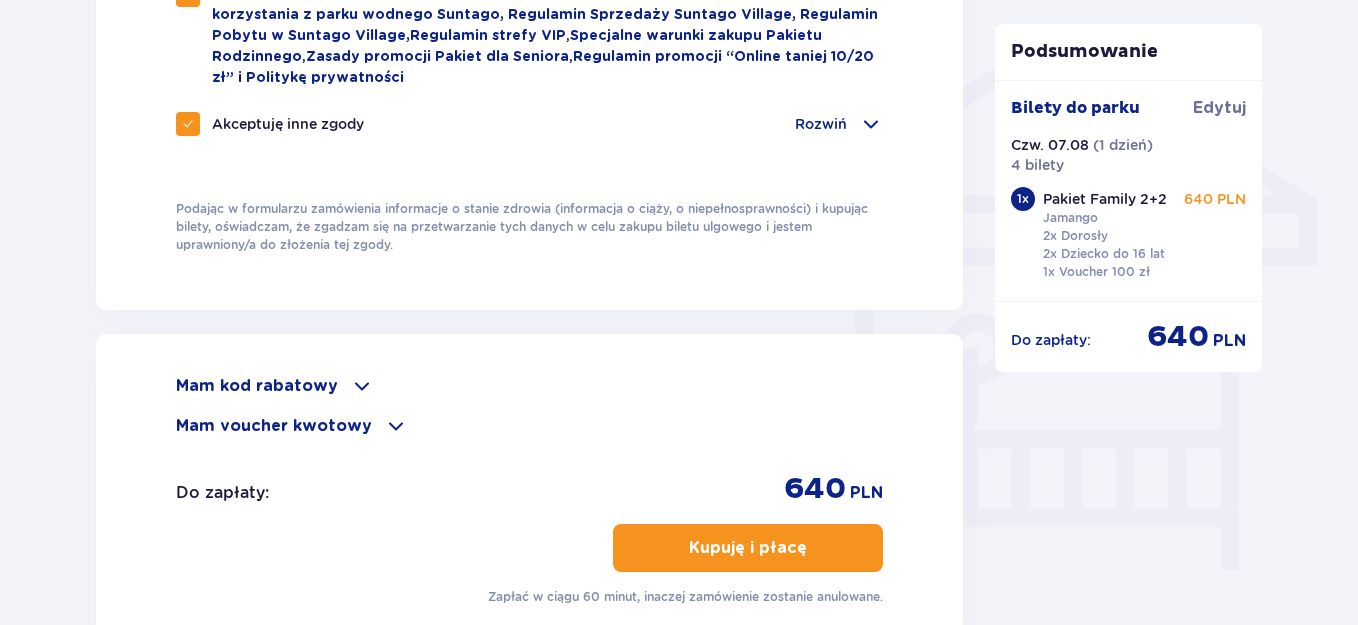 scroll, scrollTop: 1700, scrollLeft: 0, axis: vertical 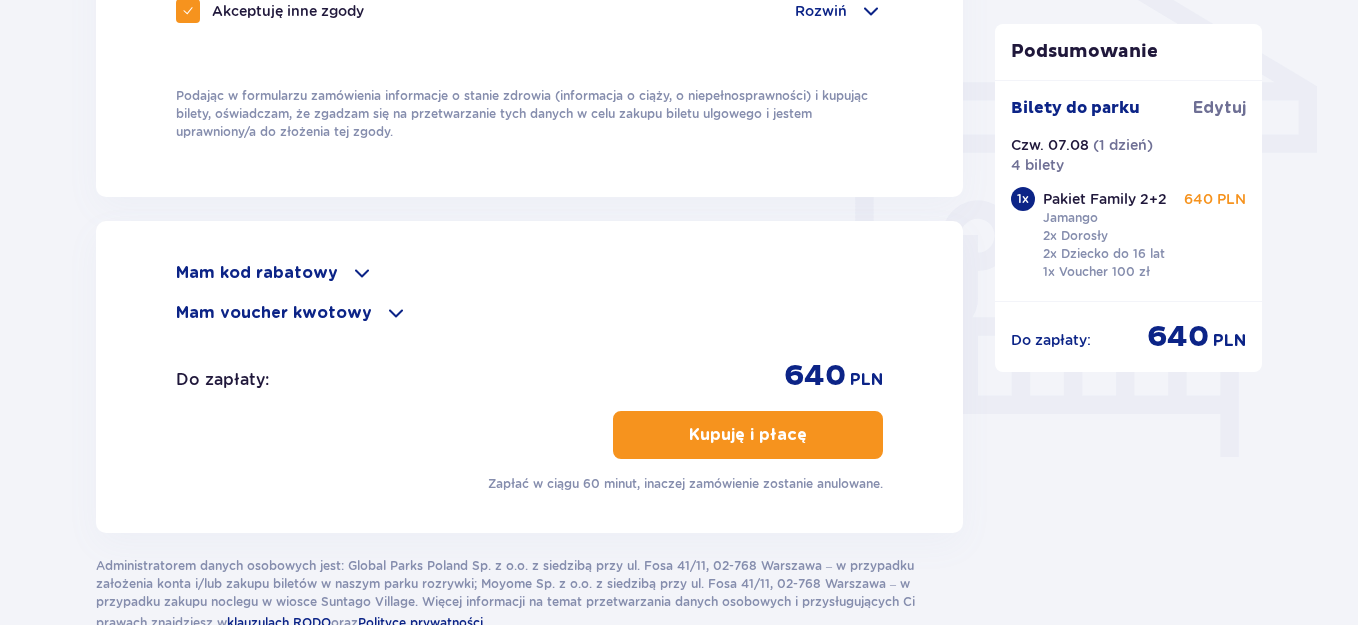 click at bounding box center [811, 435] 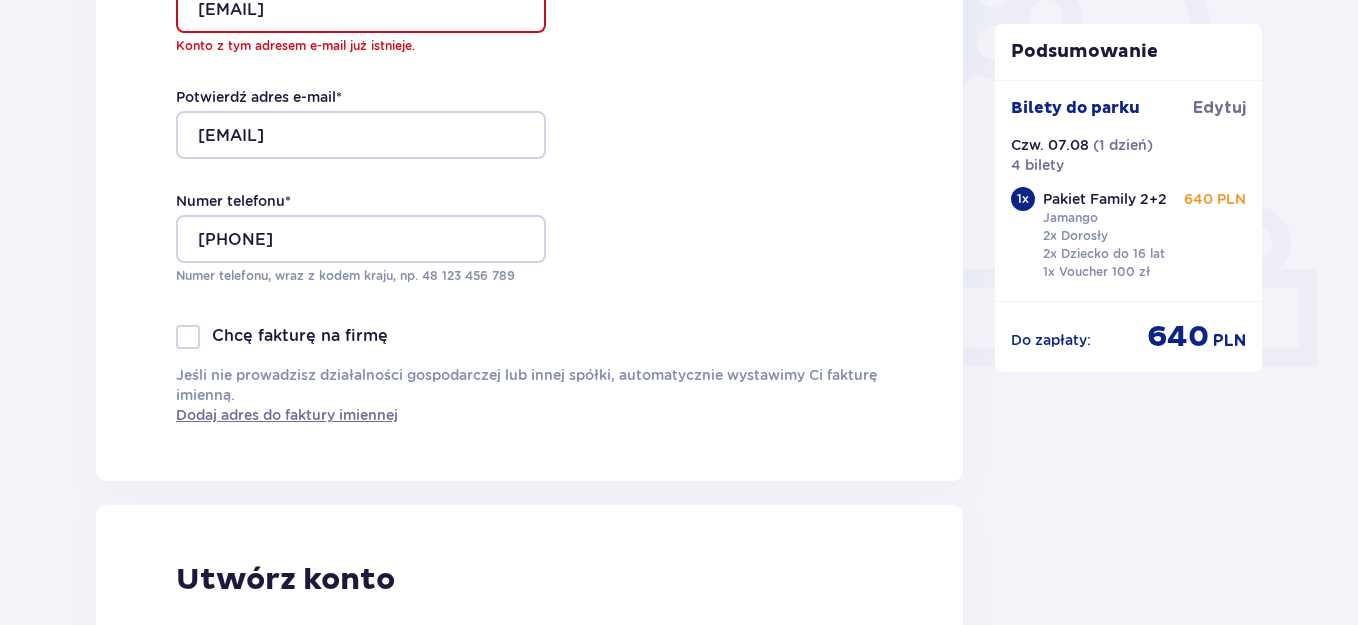 scroll, scrollTop: 752, scrollLeft: 0, axis: vertical 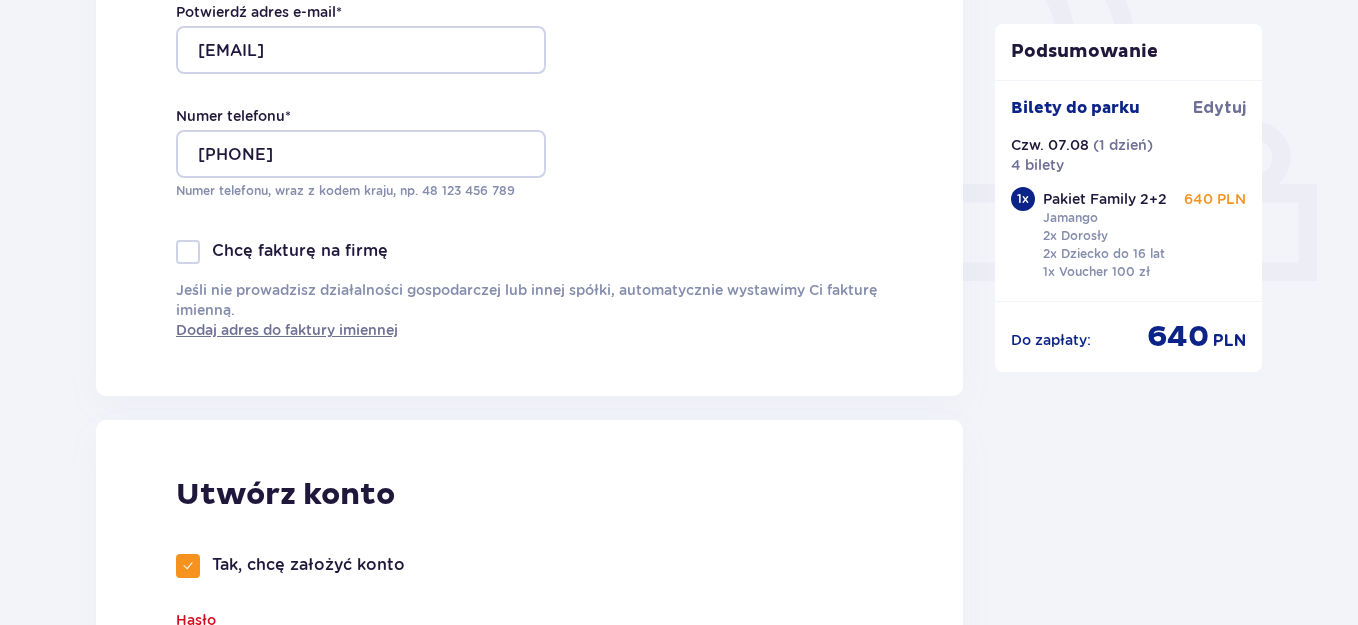 click at bounding box center [188, 566] 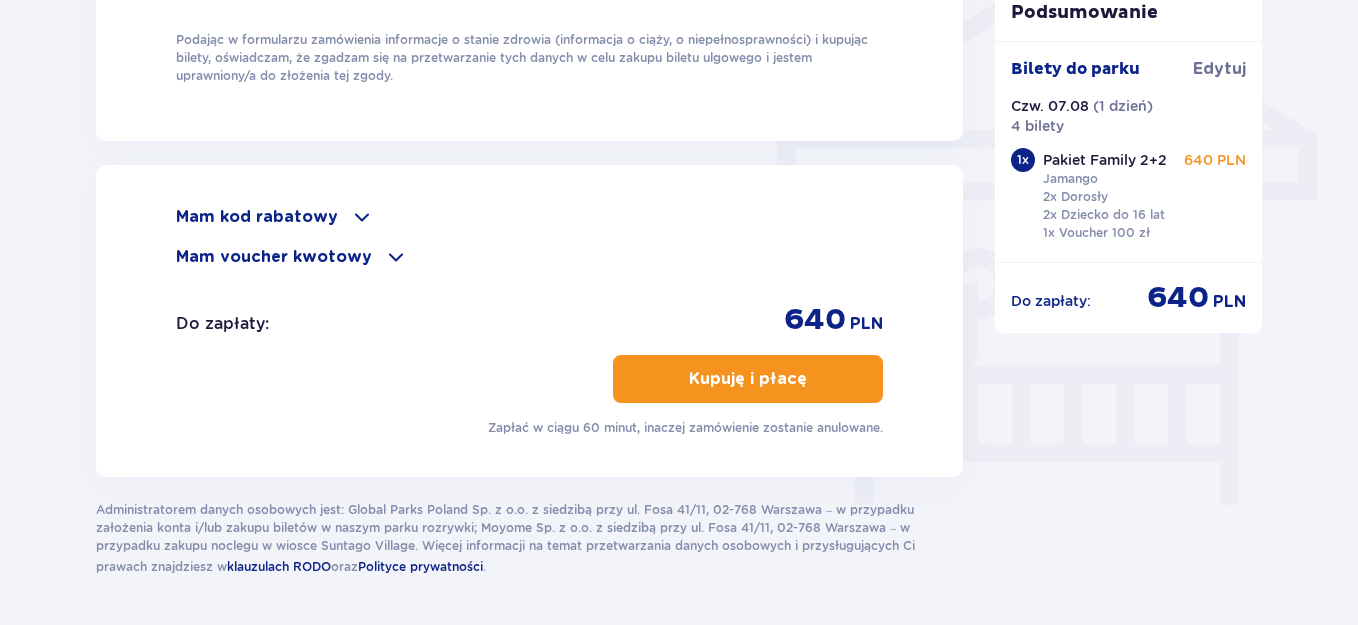 click at bounding box center (811, 379) 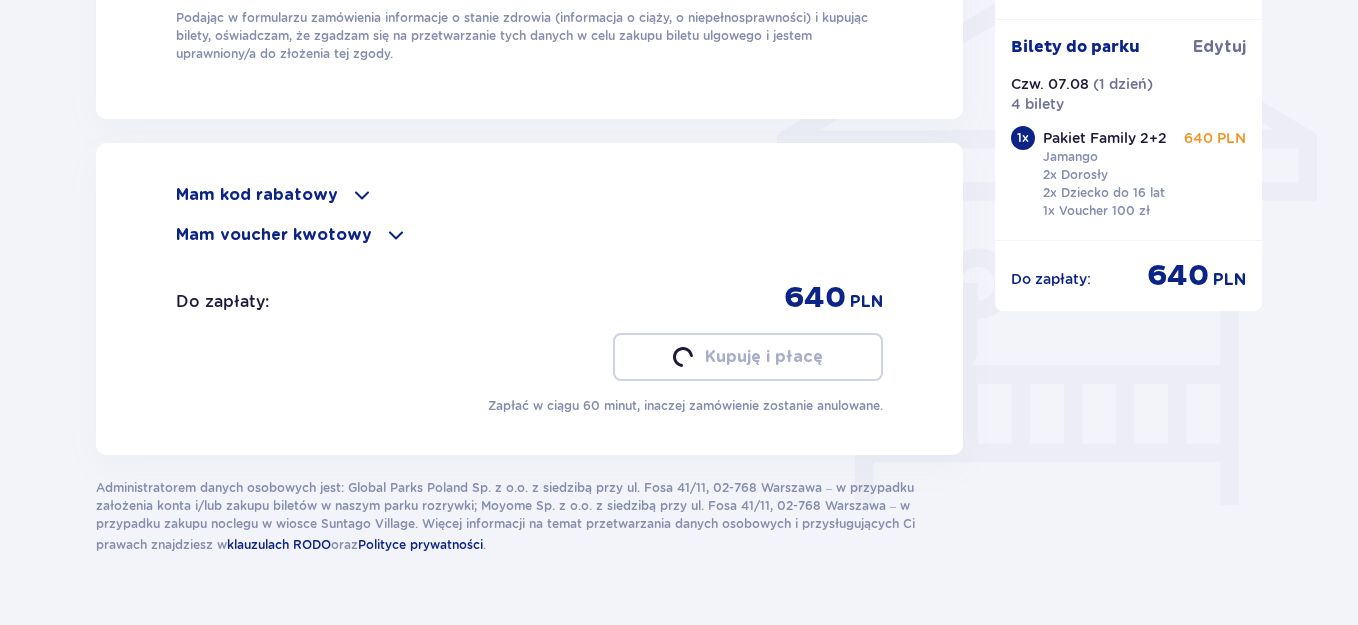 scroll, scrollTop: 1630, scrollLeft: 0, axis: vertical 